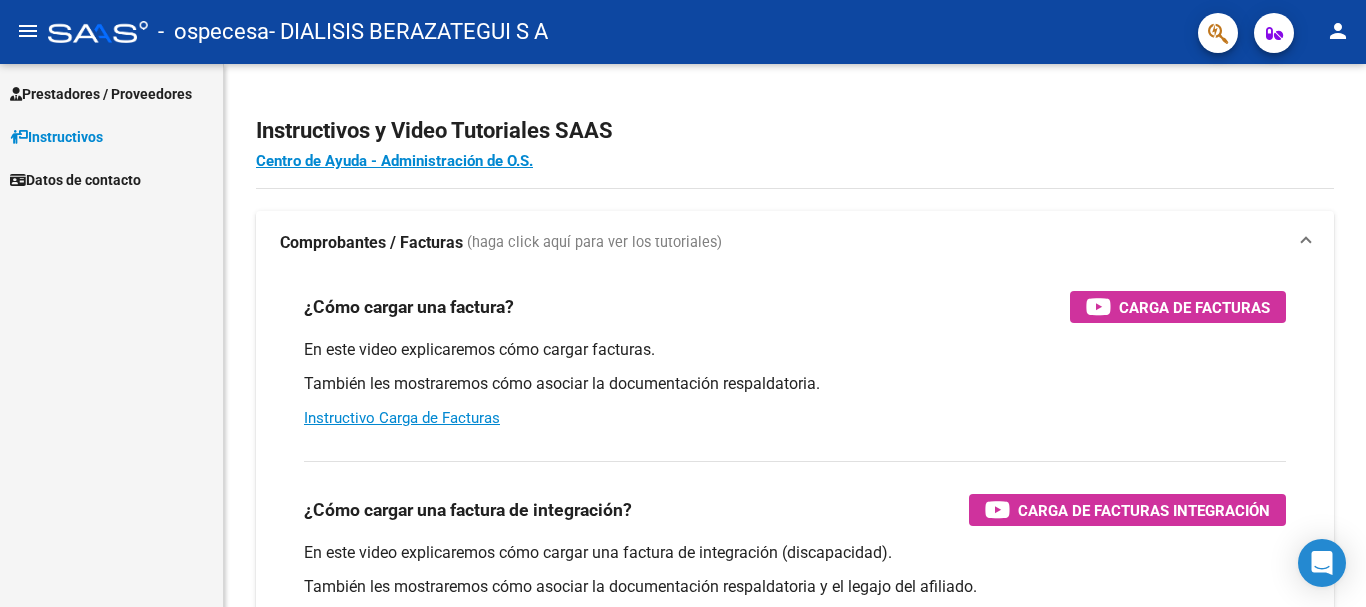 scroll, scrollTop: 0, scrollLeft: 0, axis: both 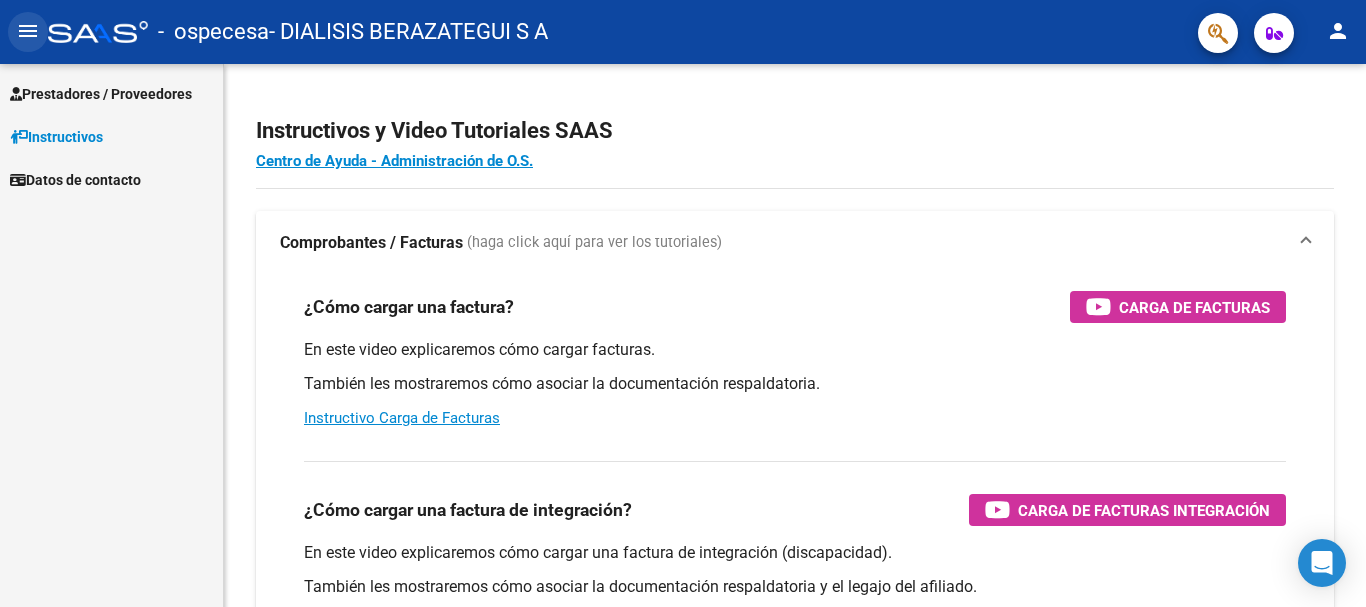 click on "menu" 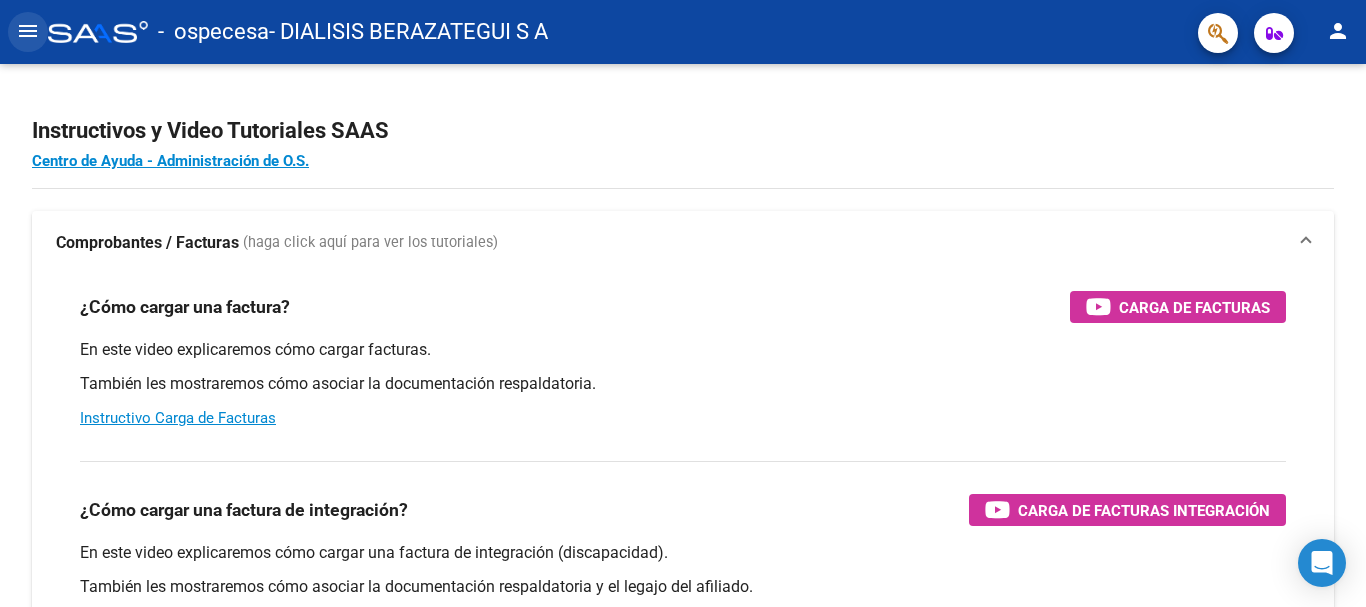 click on "menu" 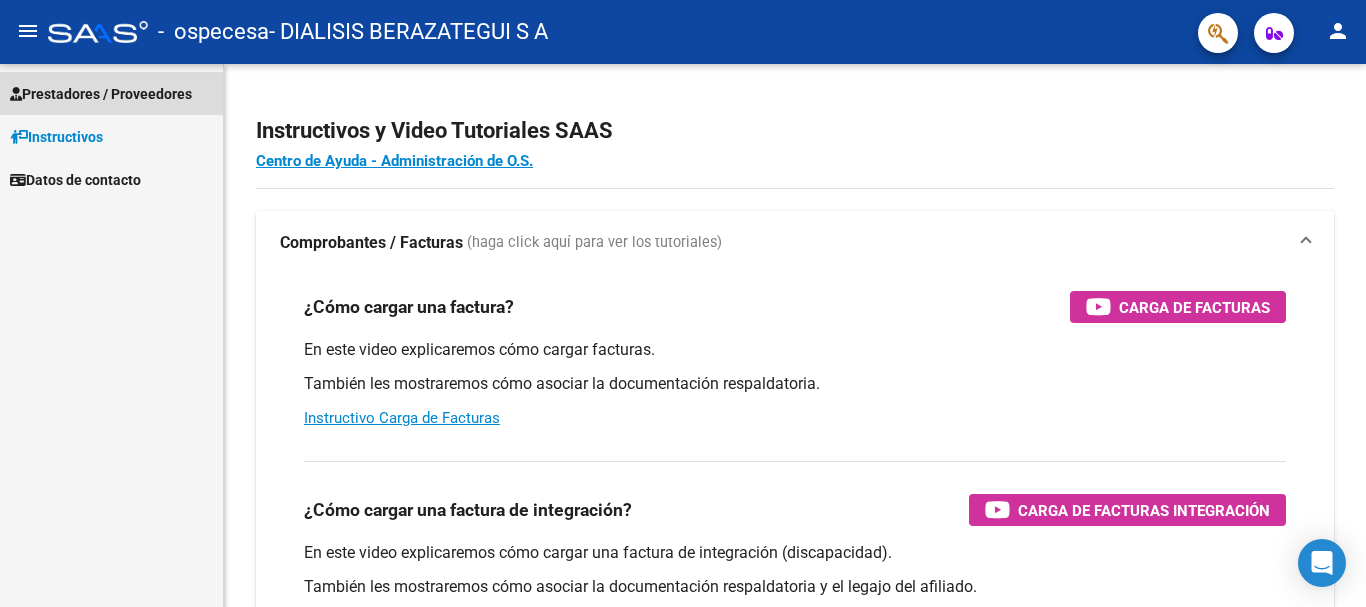 click on "Prestadores / Proveedores" at bounding box center [101, 94] 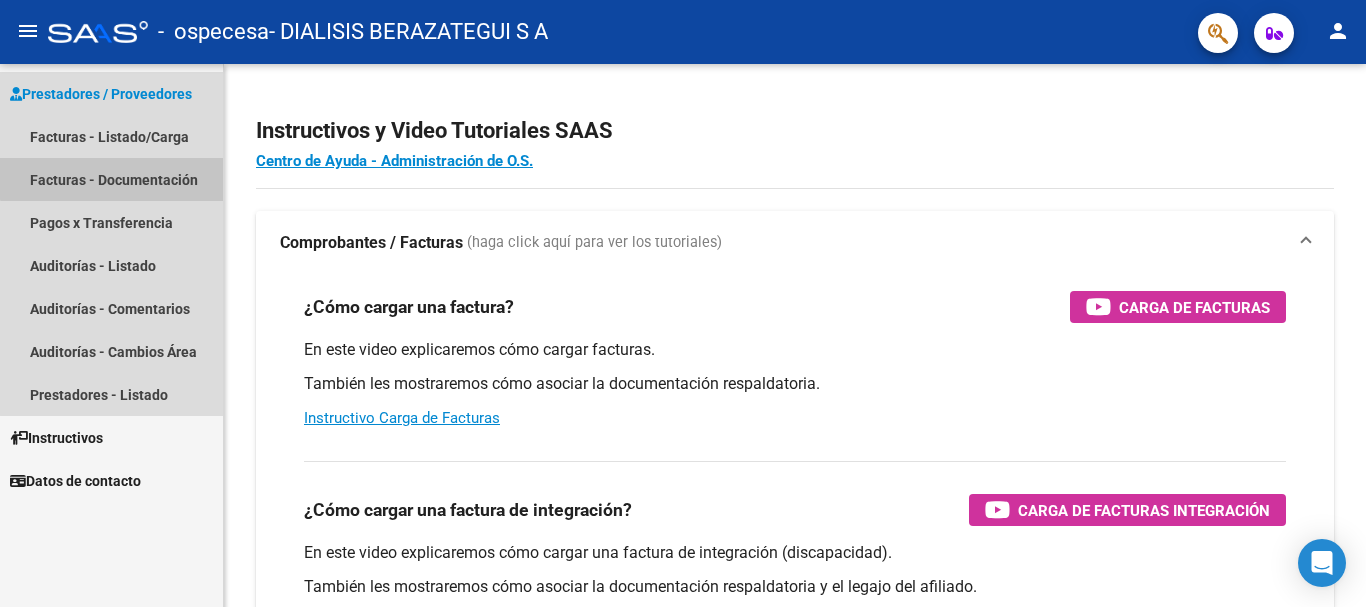 click on "Facturas - Documentación" at bounding box center (111, 179) 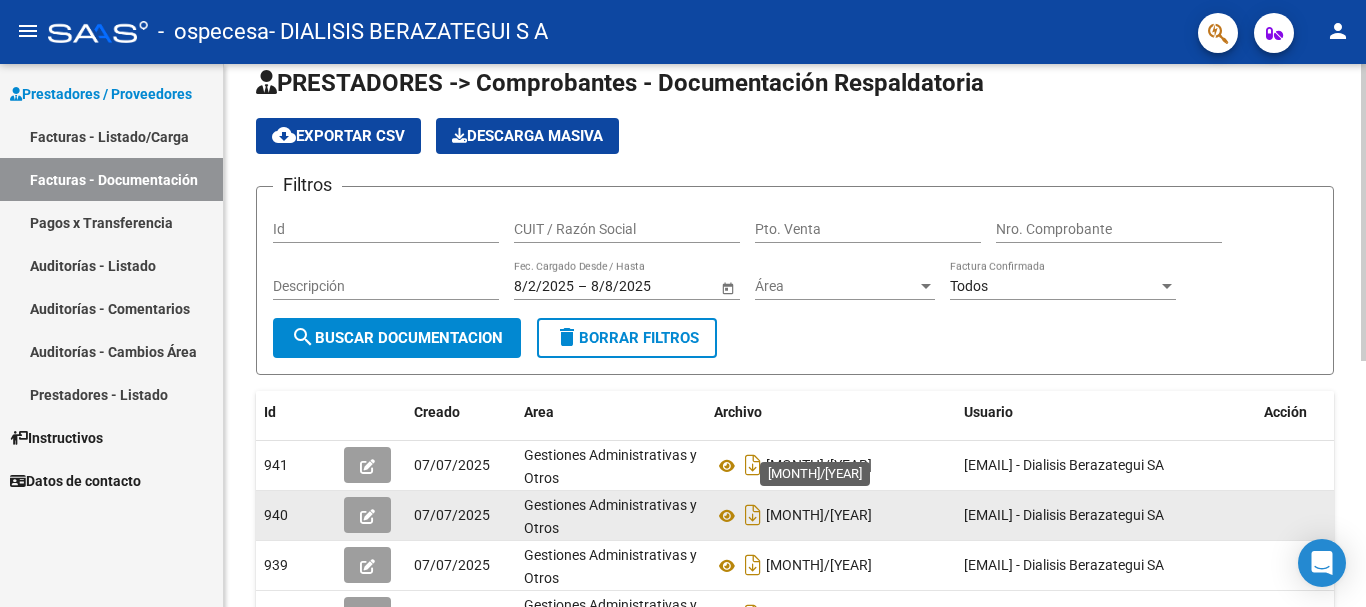 scroll, scrollTop: 0, scrollLeft: 0, axis: both 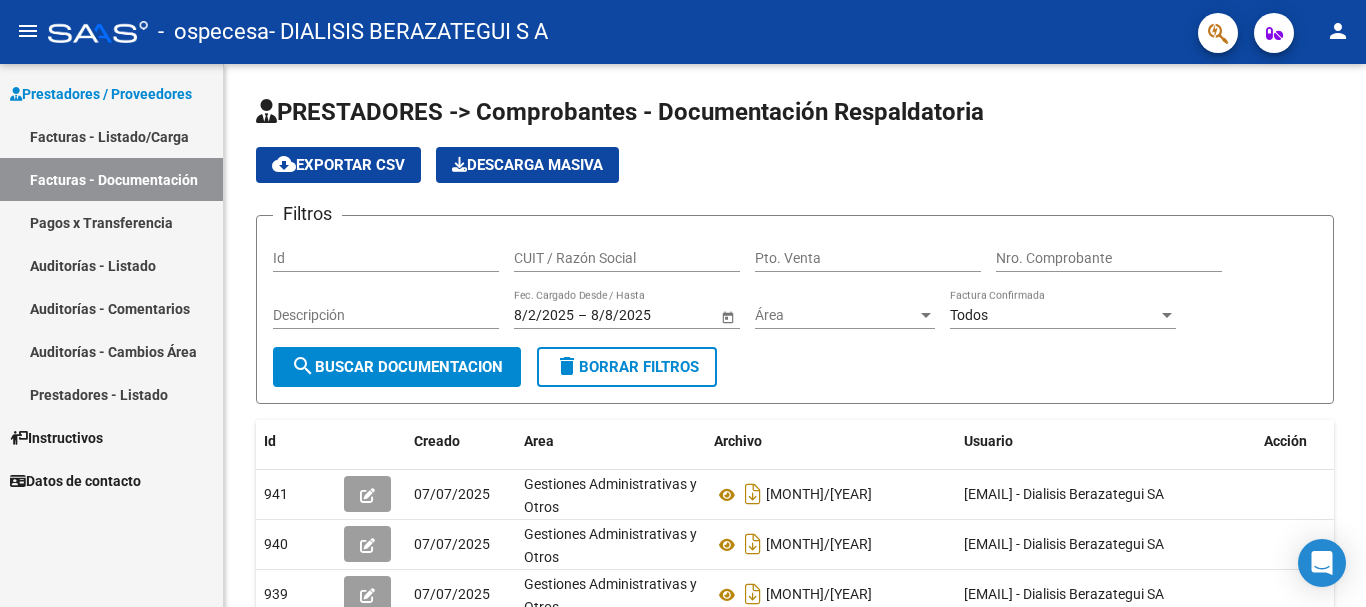 click on "Facturas - Listado/Carga" at bounding box center [111, 136] 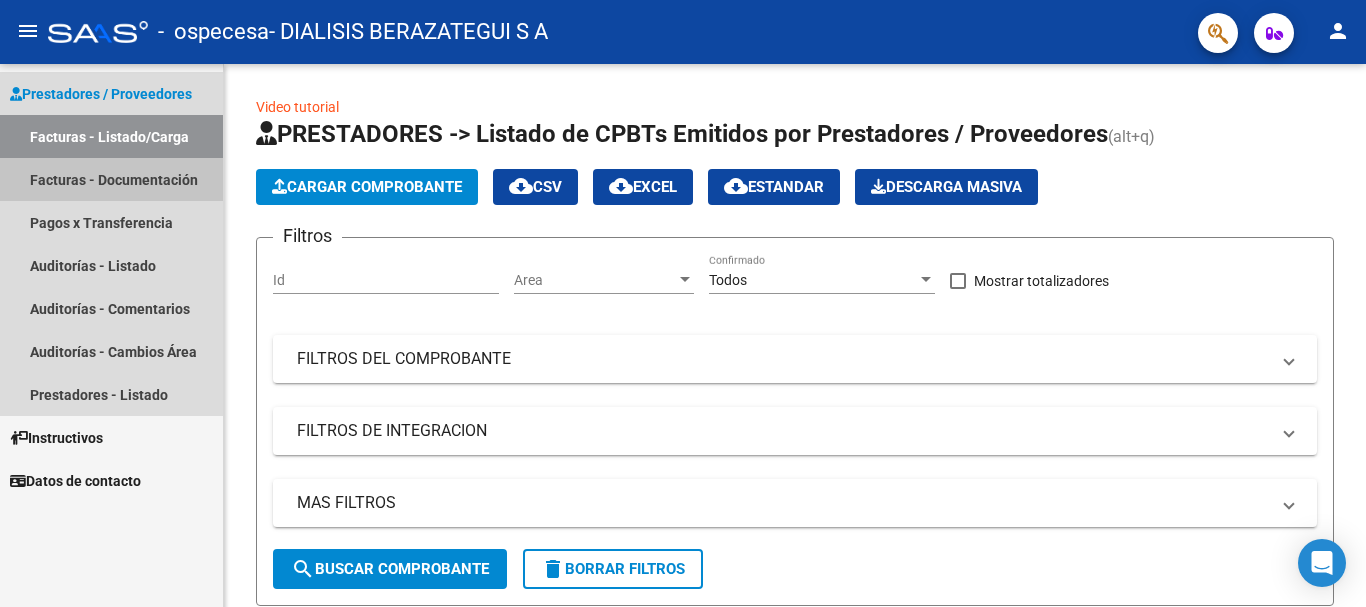 click on "Facturas - Documentación" at bounding box center (111, 179) 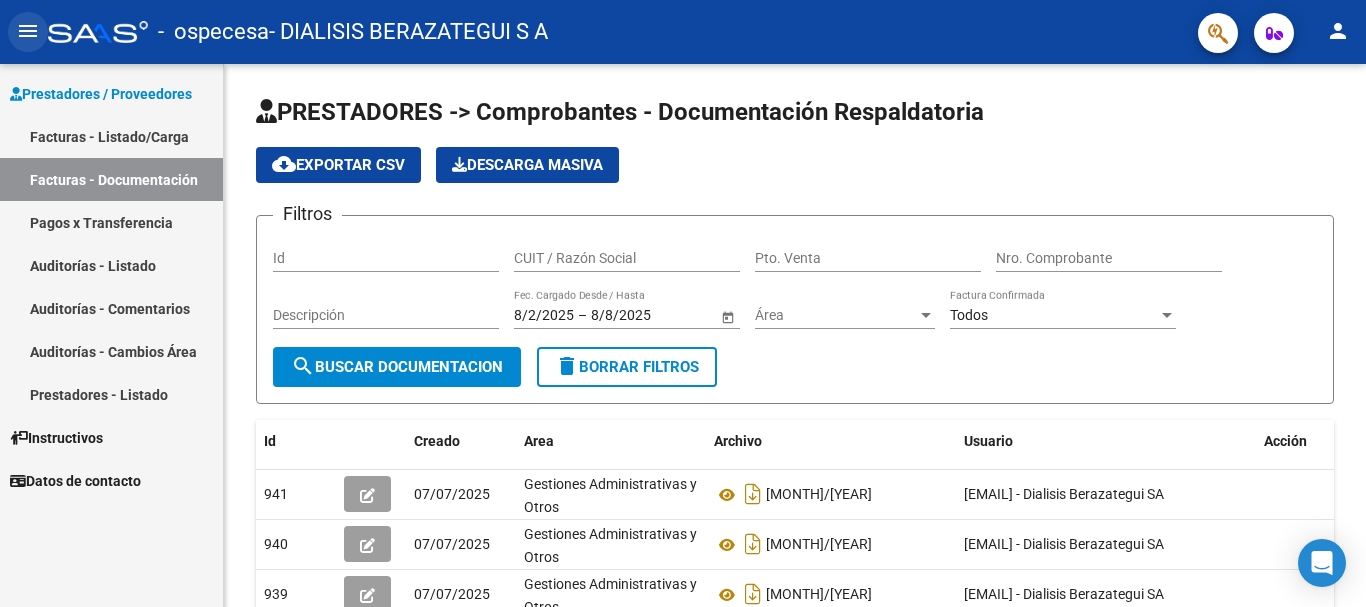 click on "menu" 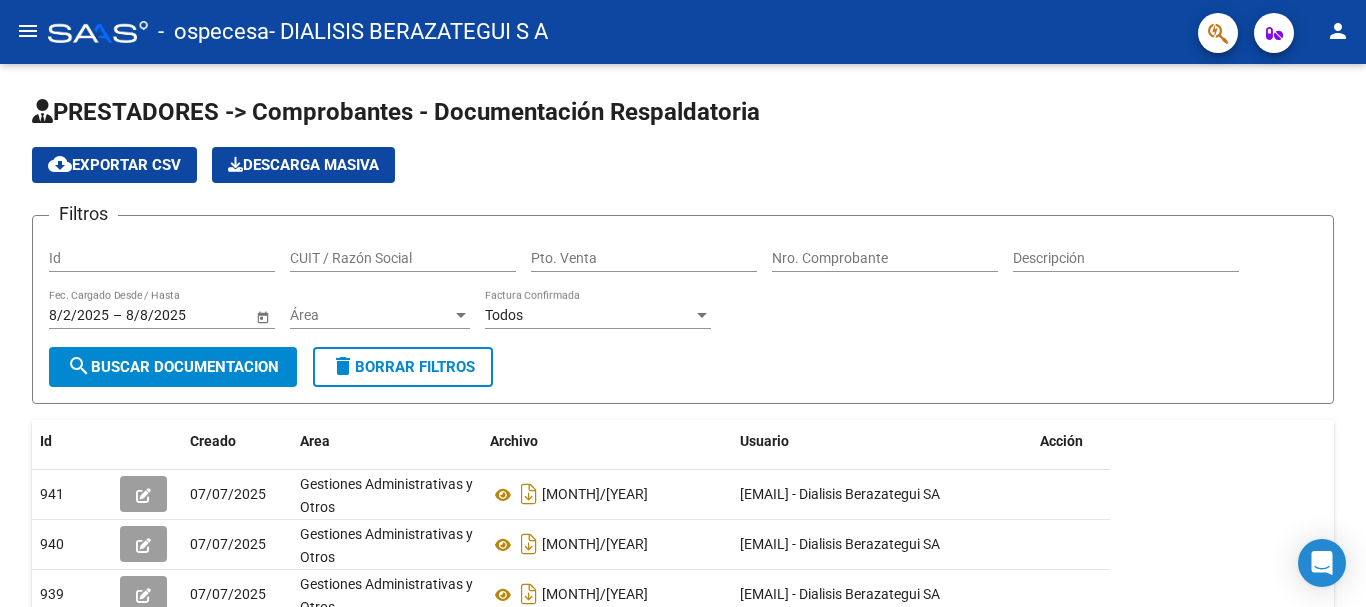 click on "menu" 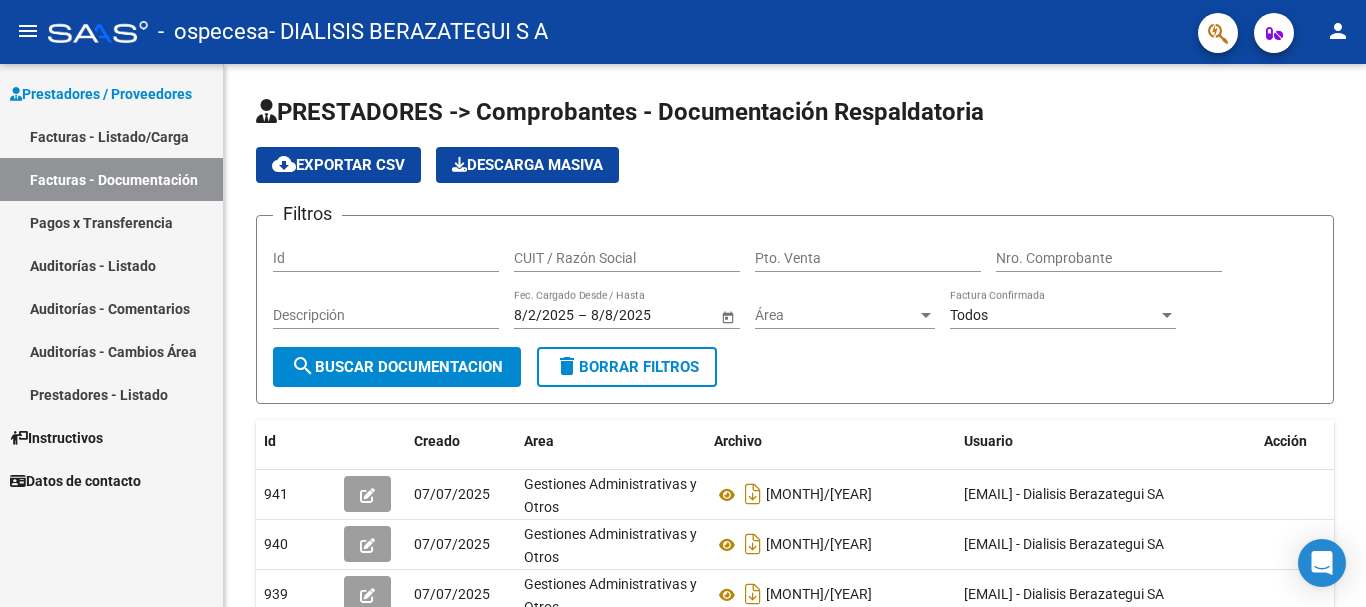click 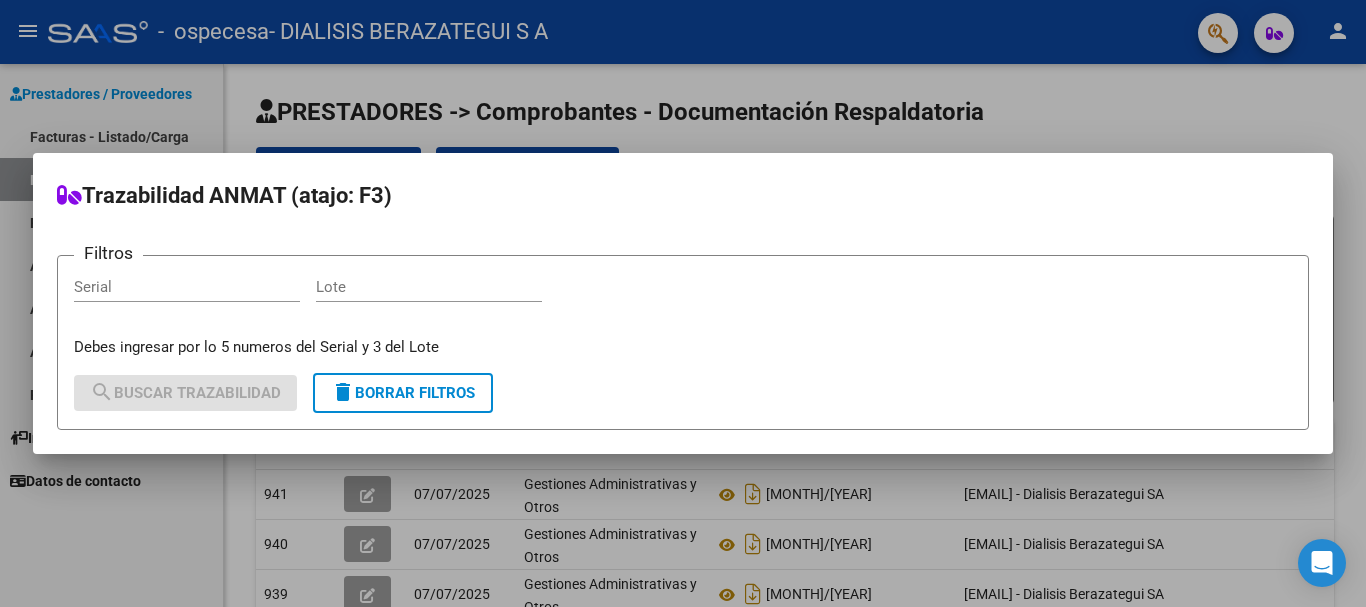 click at bounding box center (683, 303) 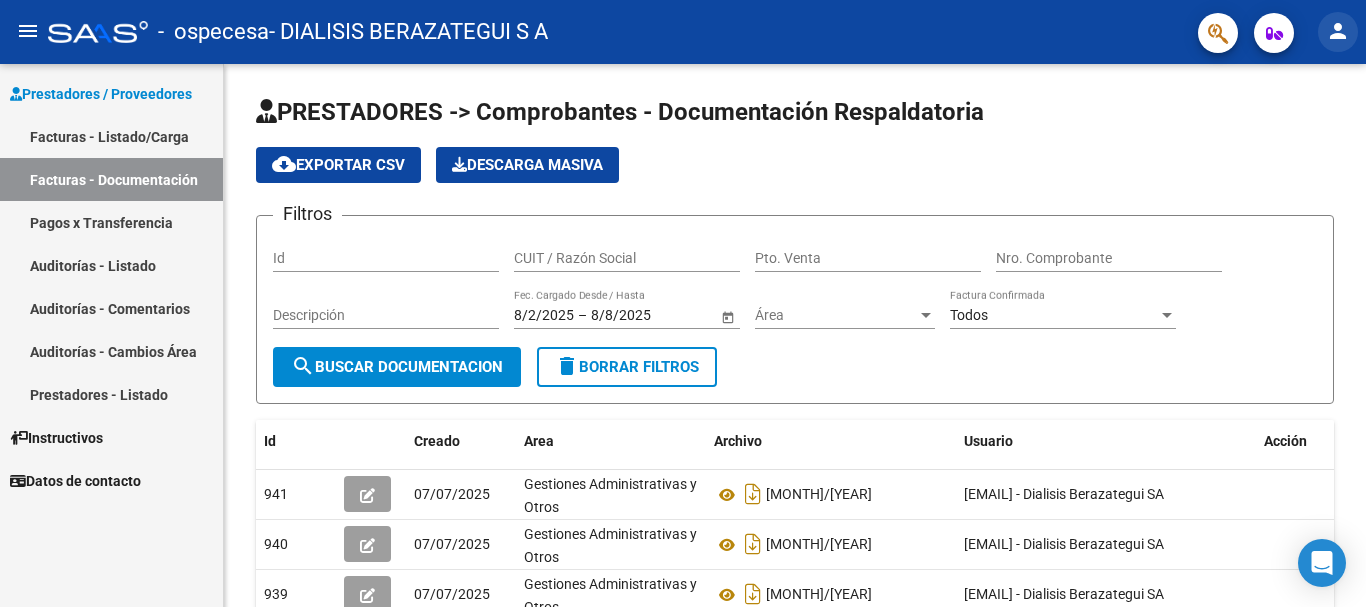 click on "person" 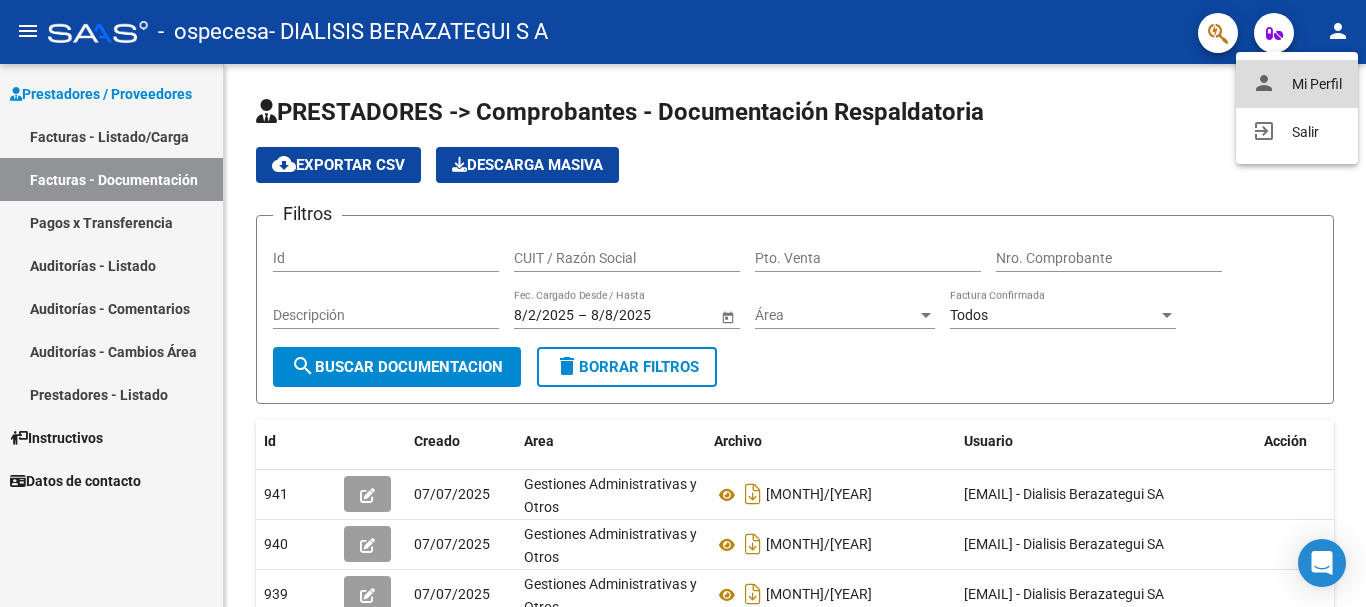 click on "person  Mi Perfil" at bounding box center [1297, 84] 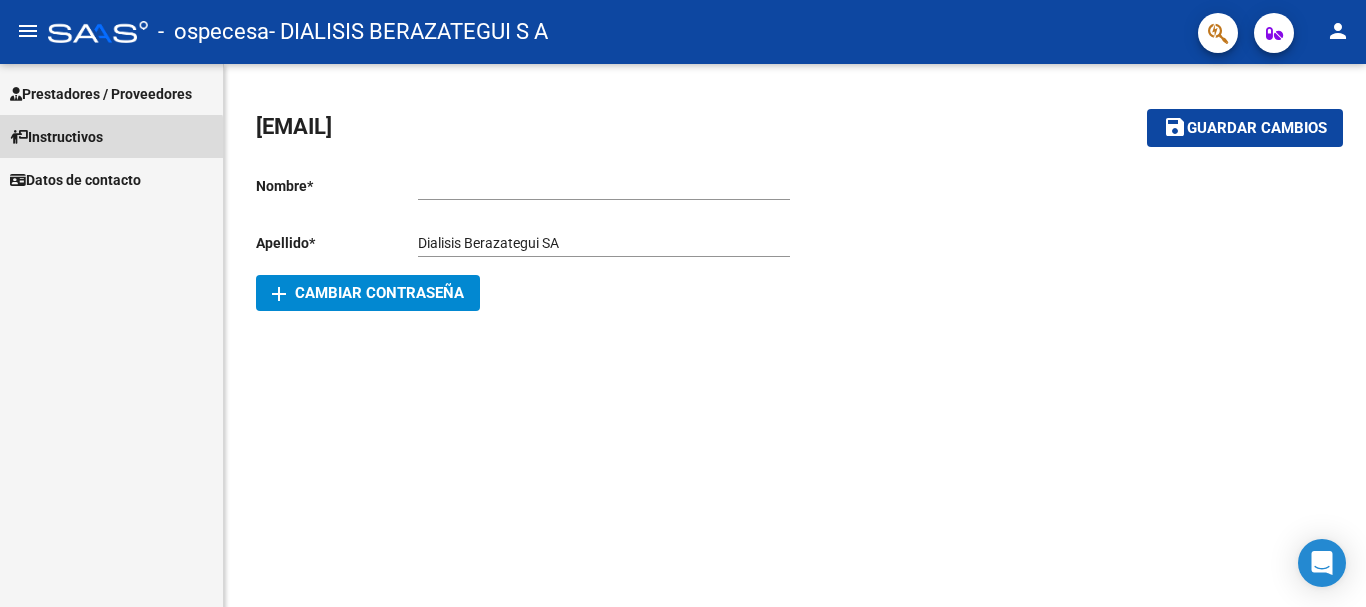 click on "Instructivos" at bounding box center (56, 137) 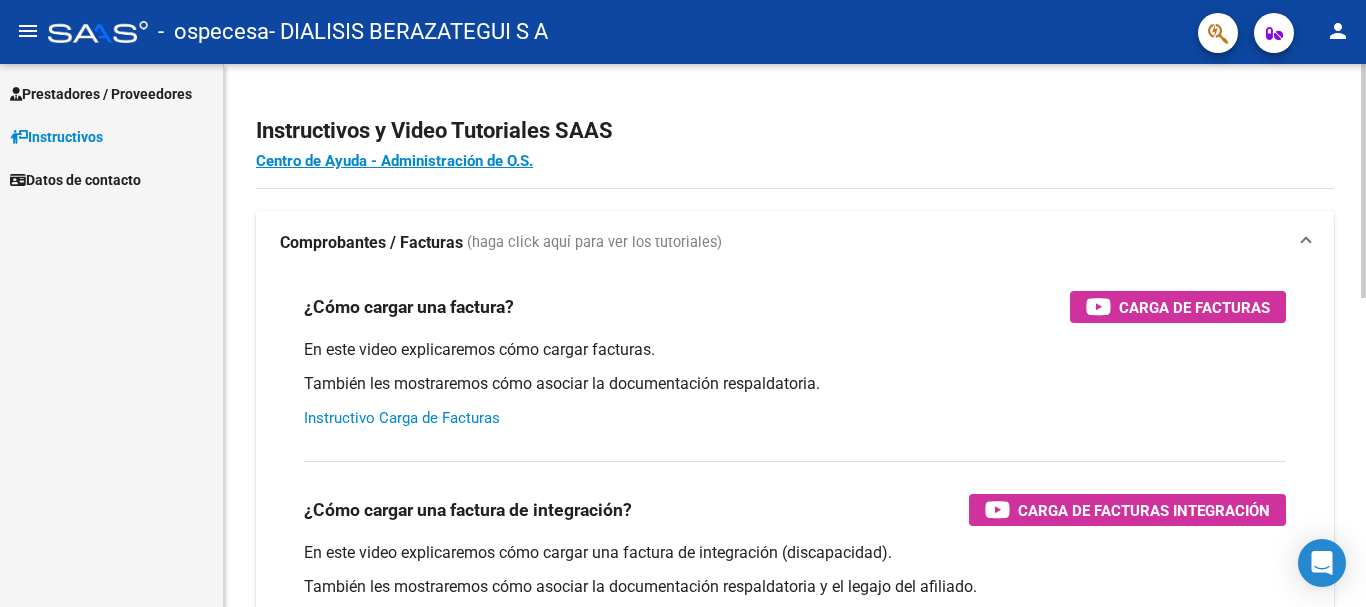 click on "Instructivo Carga de Facturas" at bounding box center [402, 418] 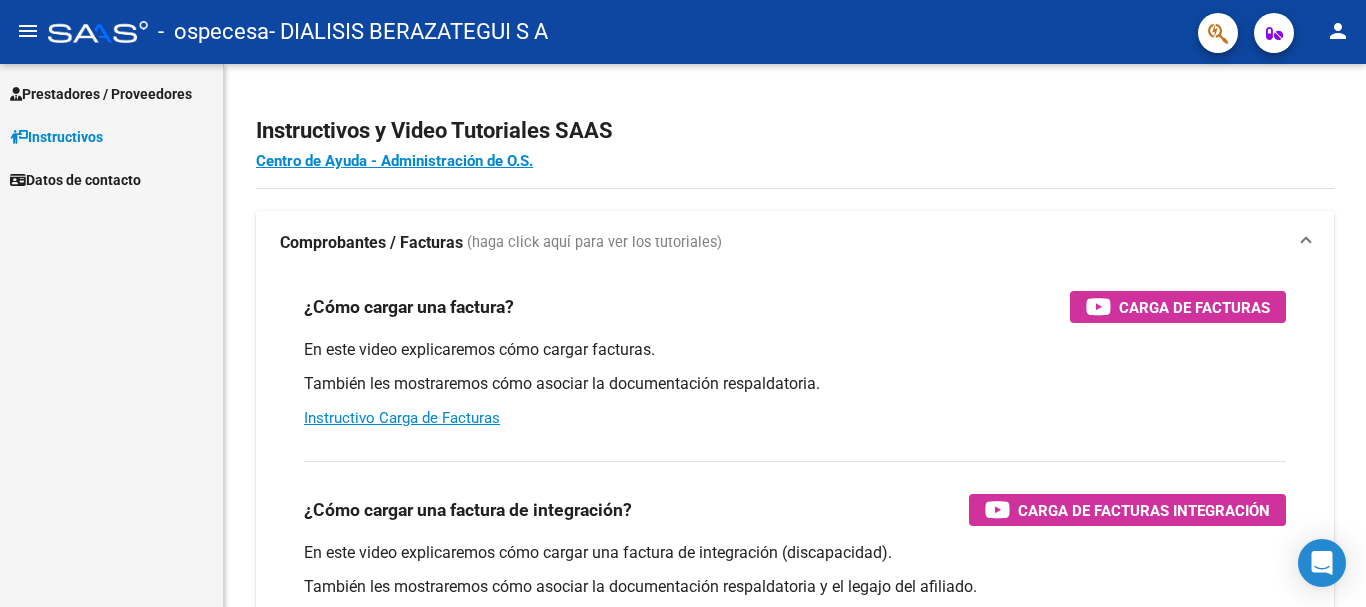 click on "Prestadores / Proveedores" at bounding box center [101, 94] 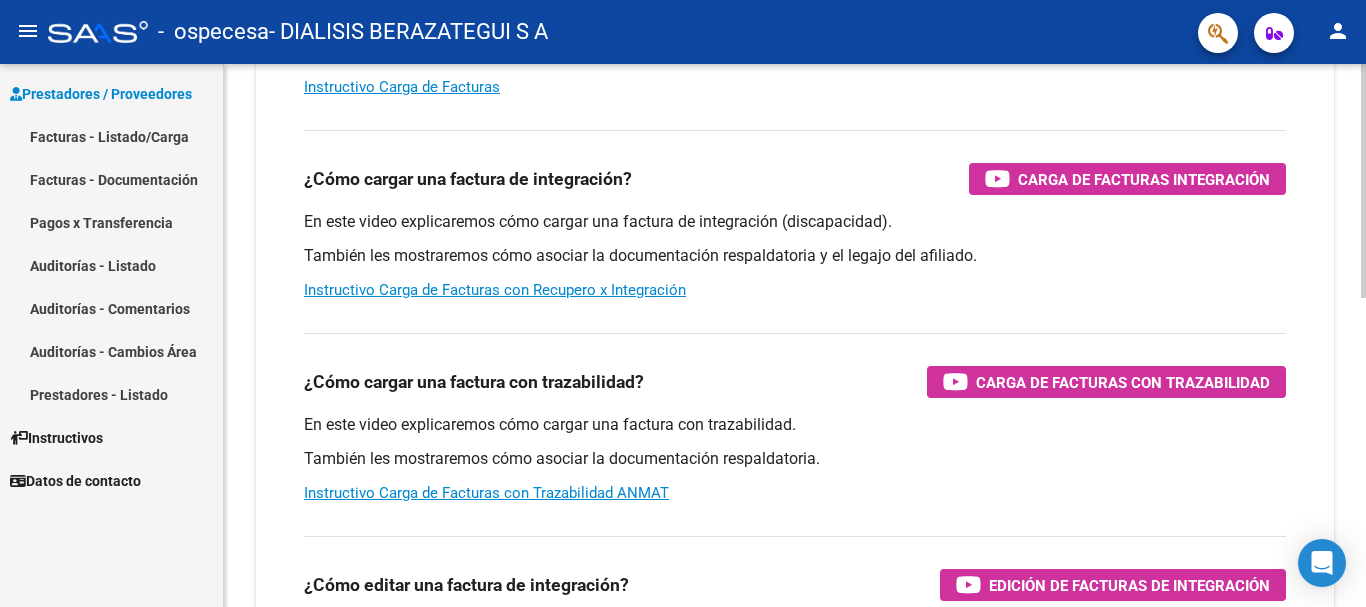scroll, scrollTop: 300, scrollLeft: 0, axis: vertical 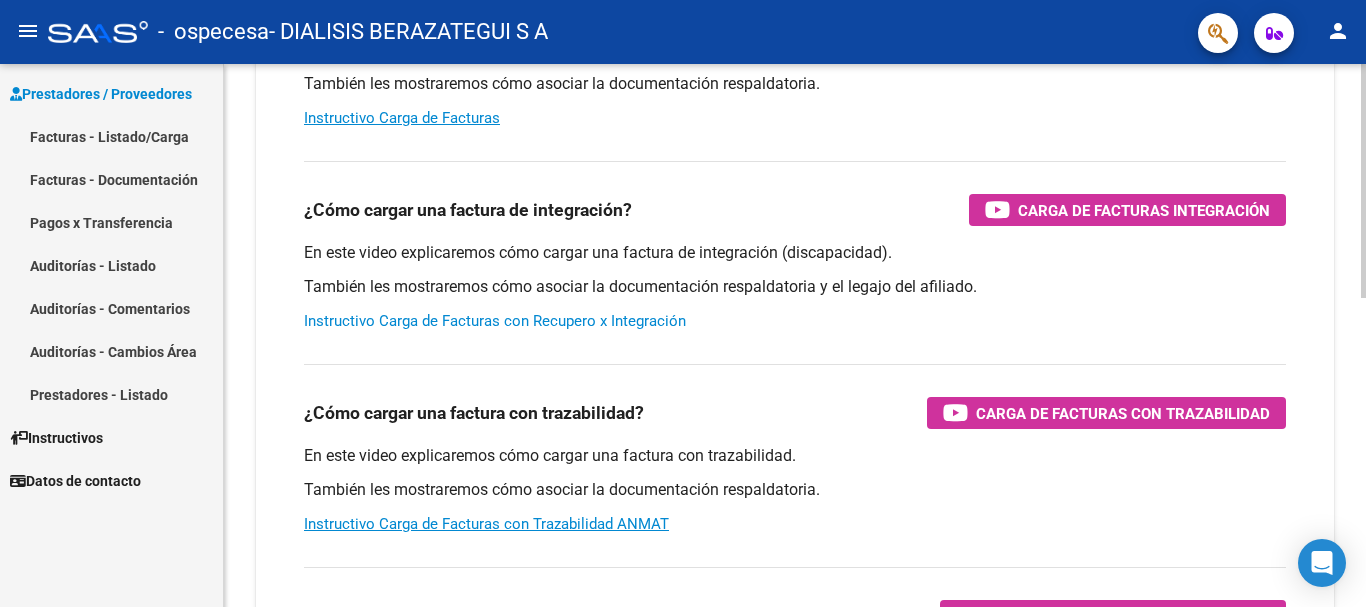 click on "Instructivo Carga de Facturas con Recupero x Integración" at bounding box center [495, 321] 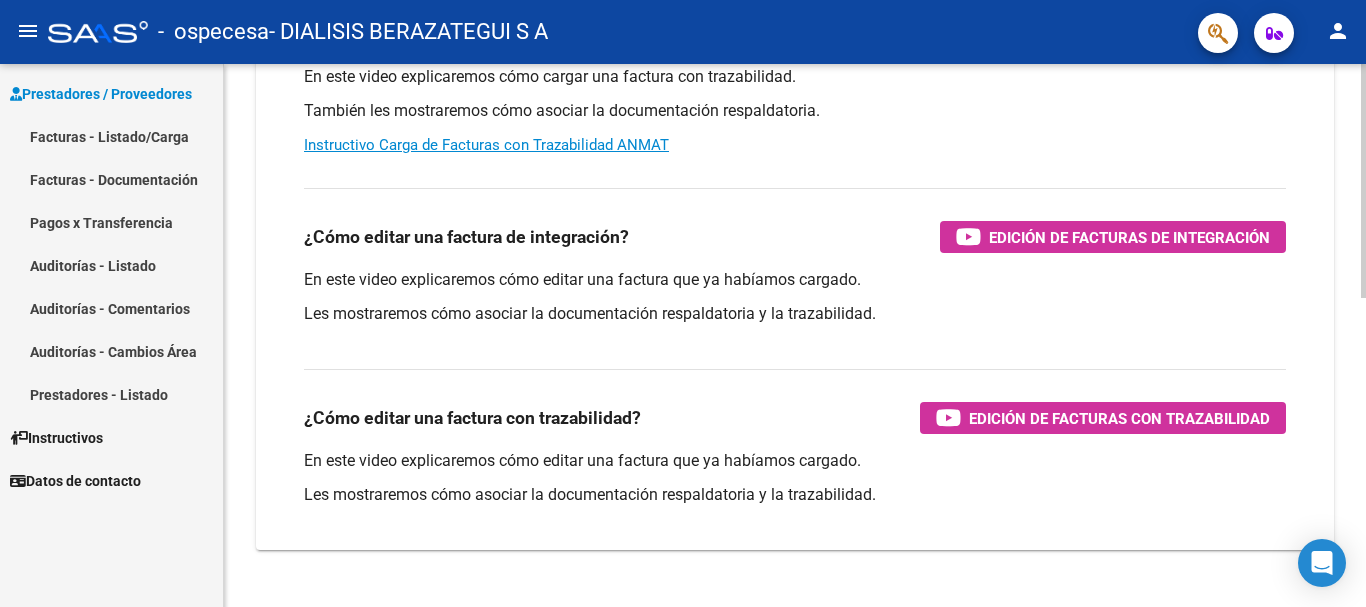 scroll, scrollTop: 718, scrollLeft: 0, axis: vertical 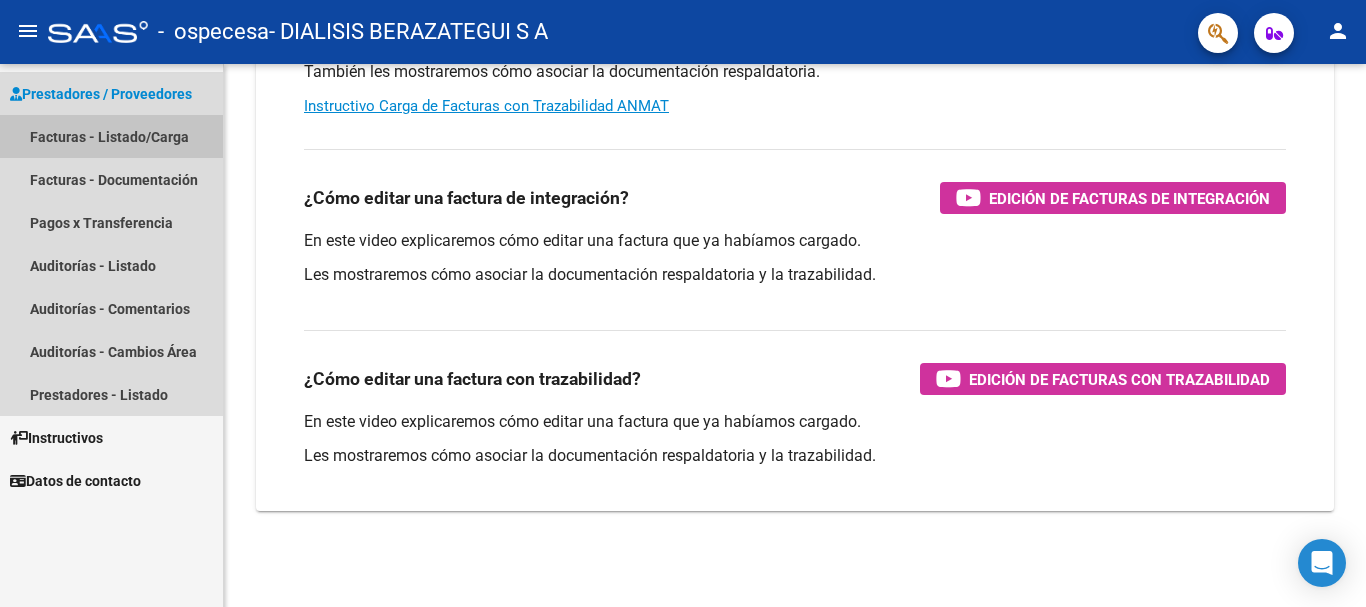 click on "Facturas - Listado/Carga" at bounding box center (111, 136) 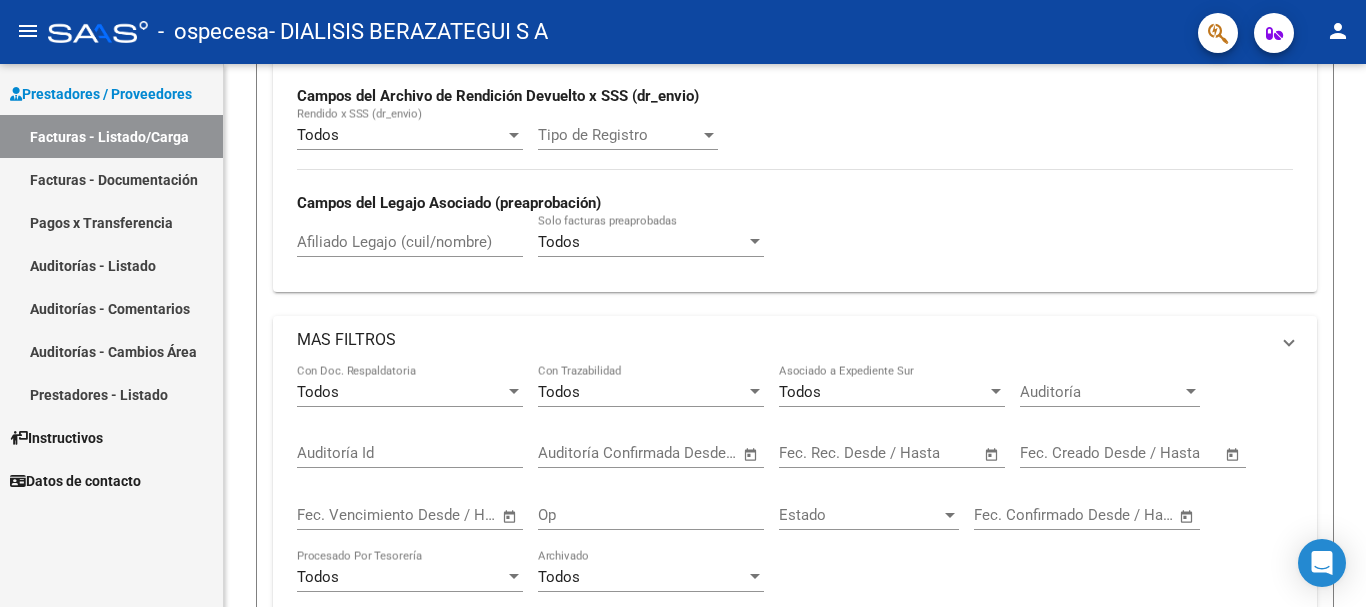 scroll, scrollTop: 0, scrollLeft: 0, axis: both 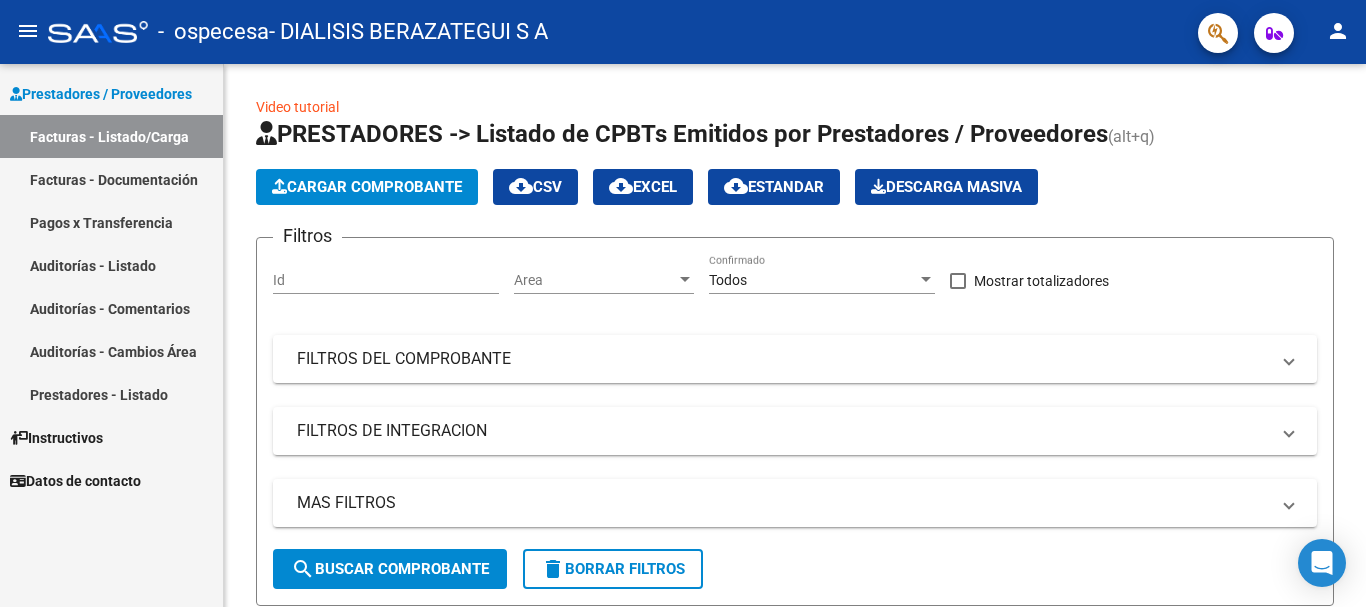 click on "Prestadores / Proveedores" at bounding box center [101, 94] 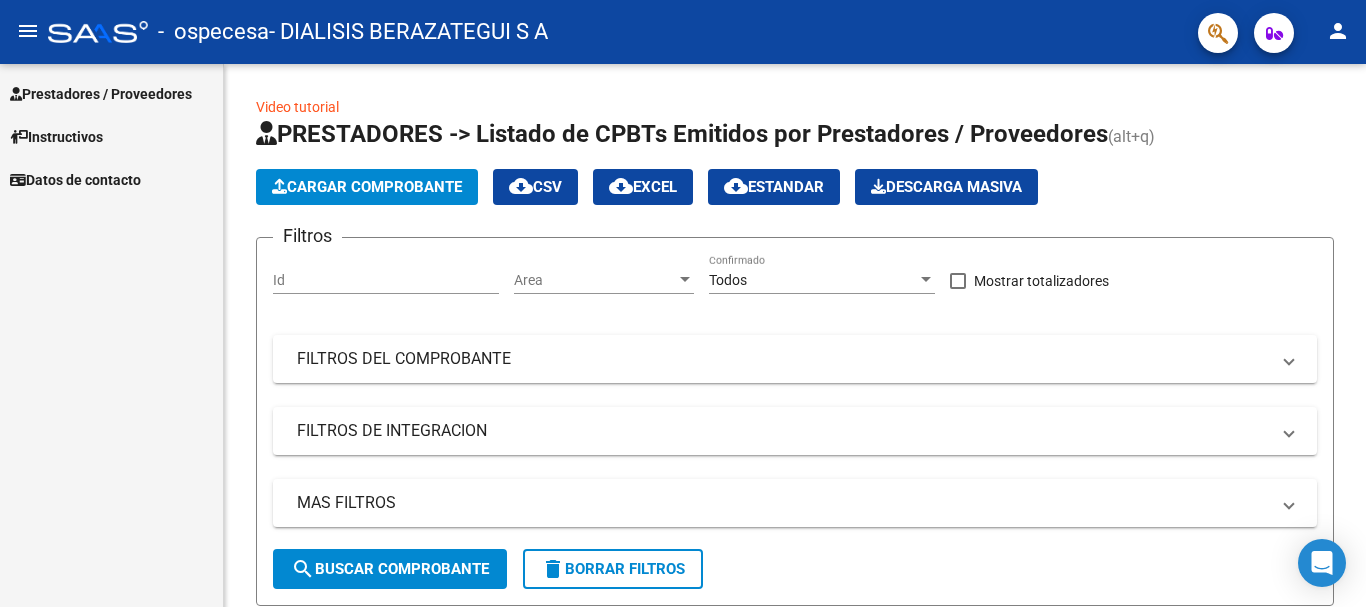 click on "Prestadores / Proveedores" at bounding box center (101, 94) 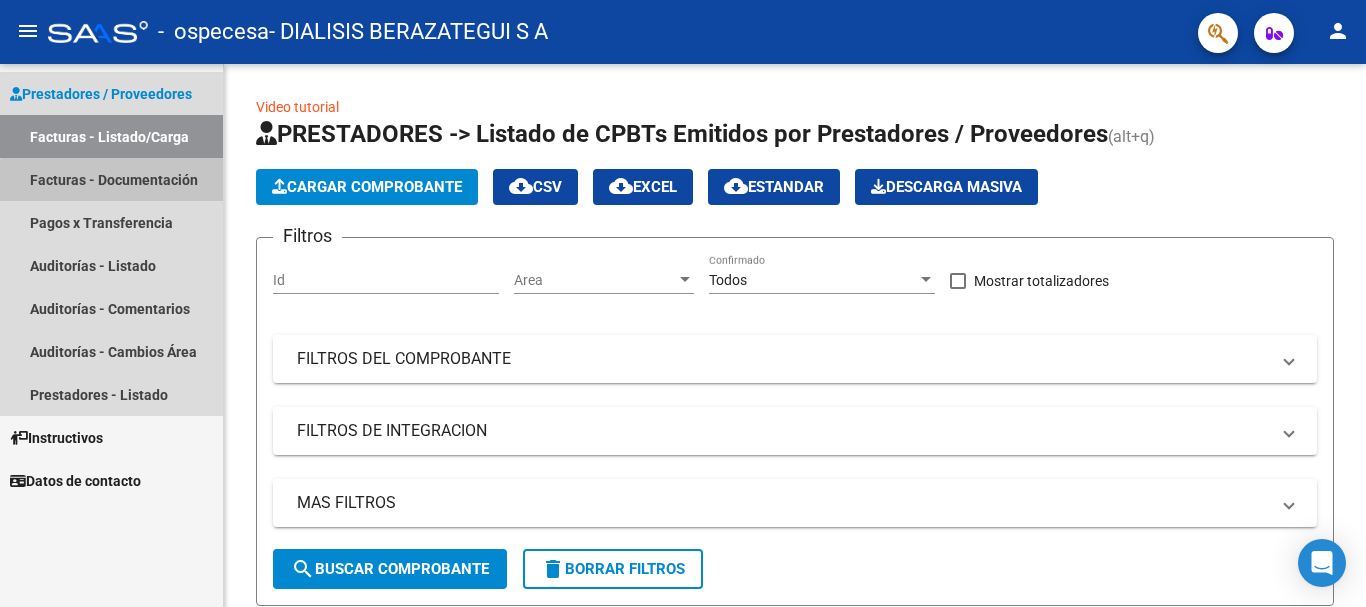 click on "Facturas - Documentación" at bounding box center [111, 179] 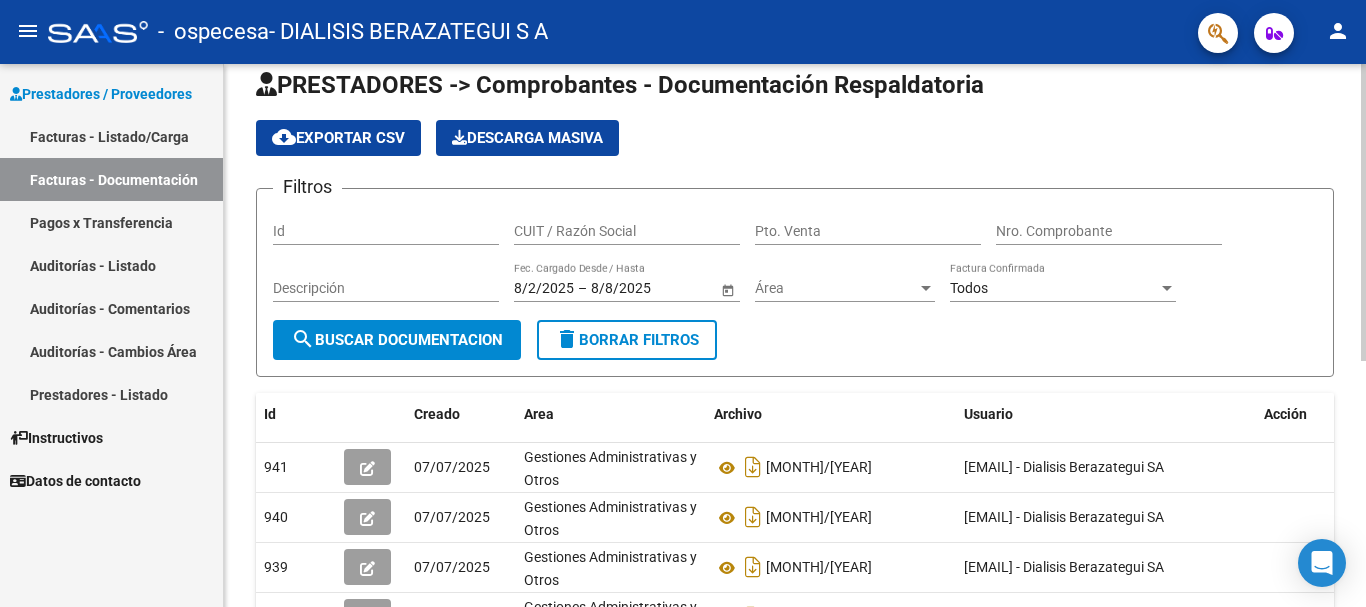 scroll, scrollTop: 0, scrollLeft: 0, axis: both 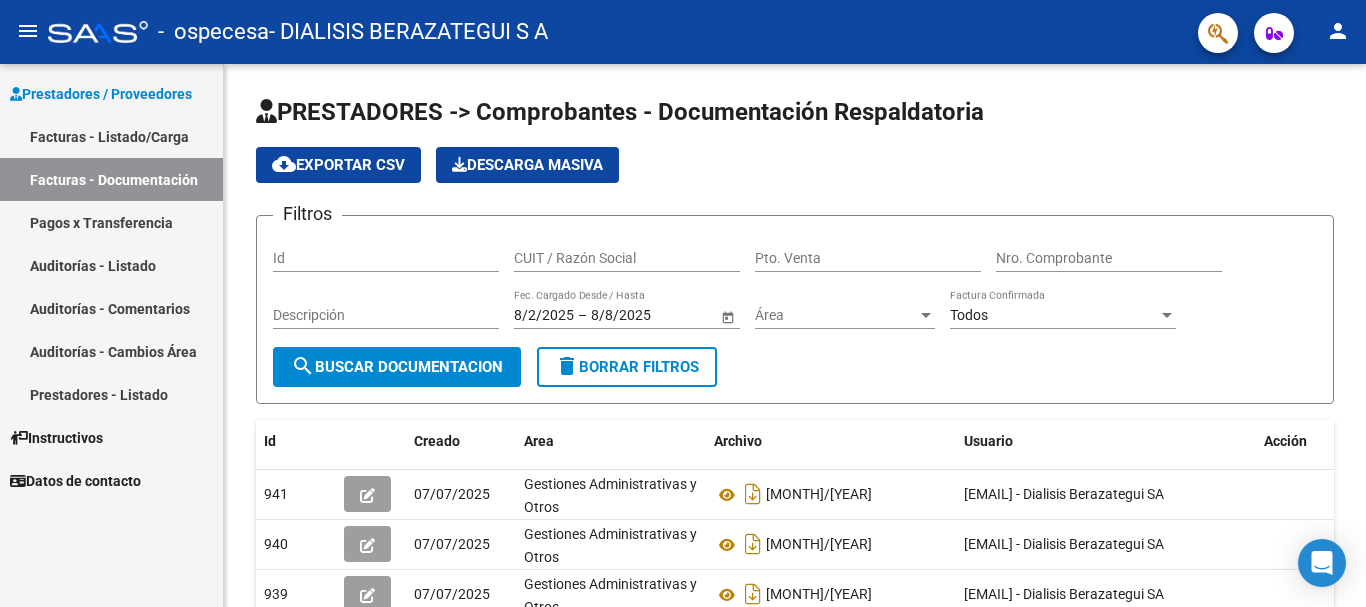 click on "Facturas - Listado/Carga" at bounding box center [111, 136] 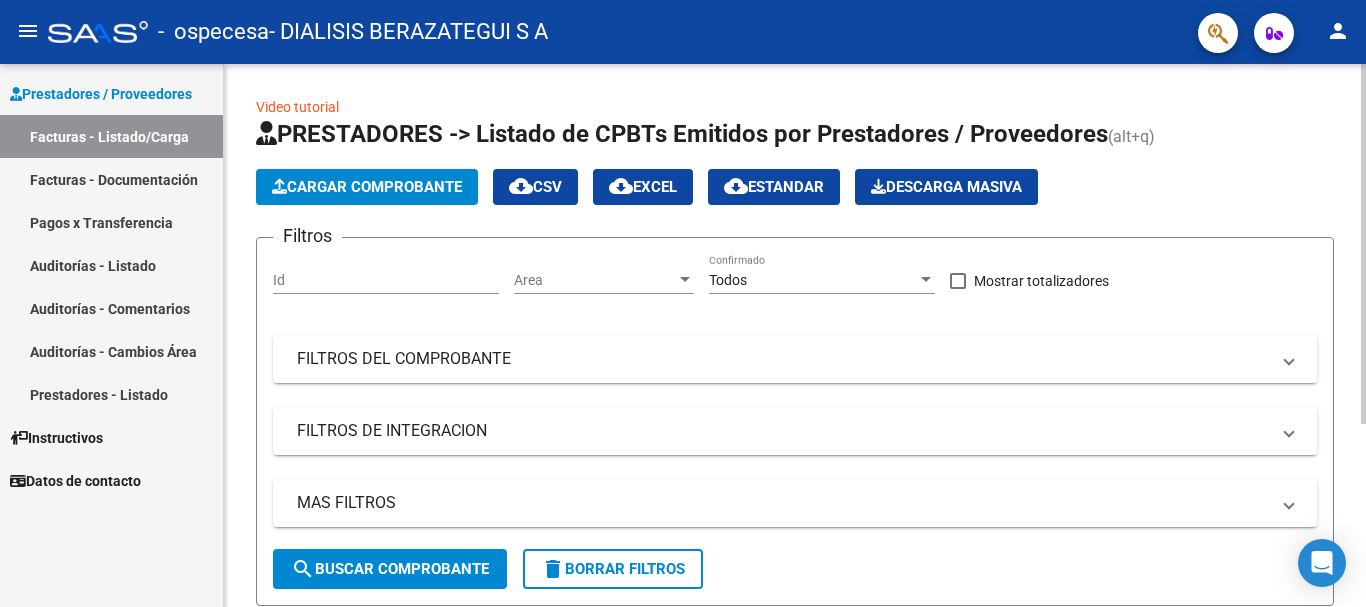 click on "Id" 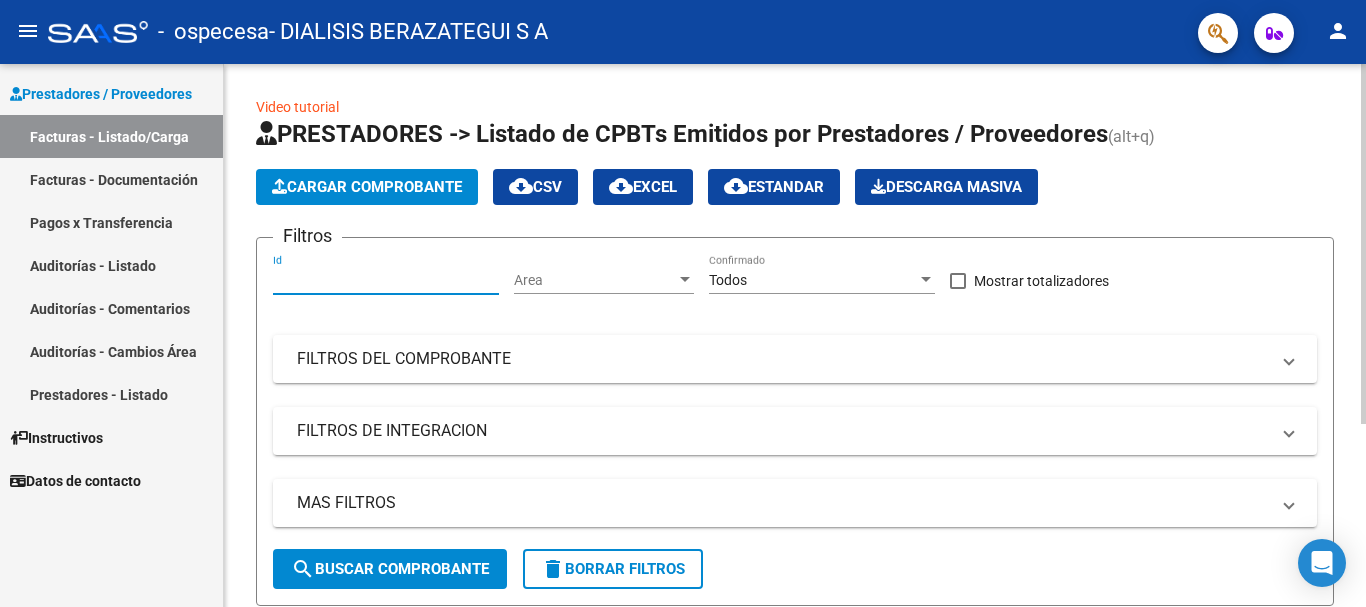 click on "Id" at bounding box center [386, 280] 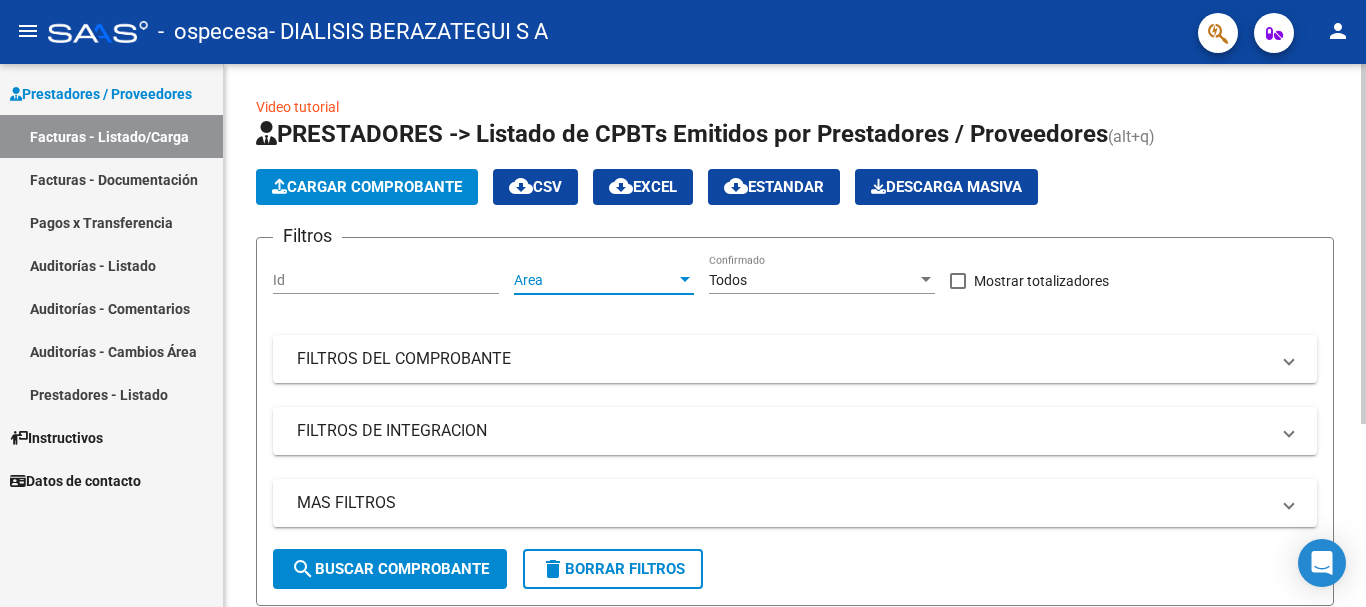 click on "Area" at bounding box center (595, 280) 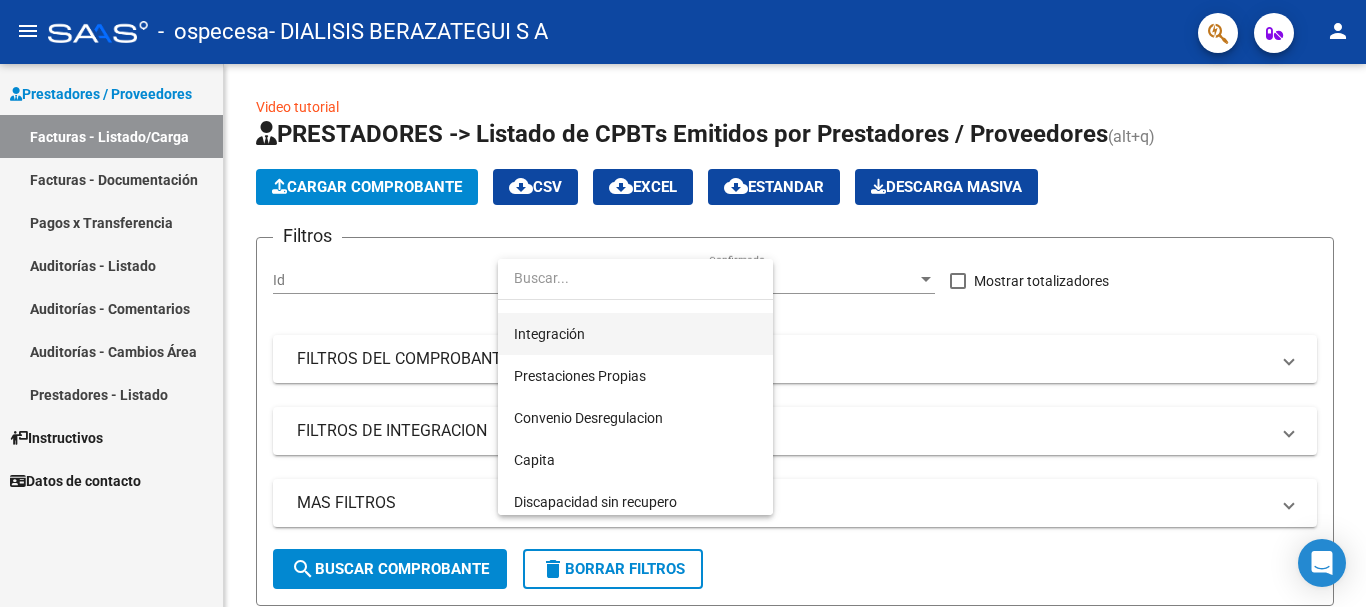scroll, scrollTop: 206, scrollLeft: 0, axis: vertical 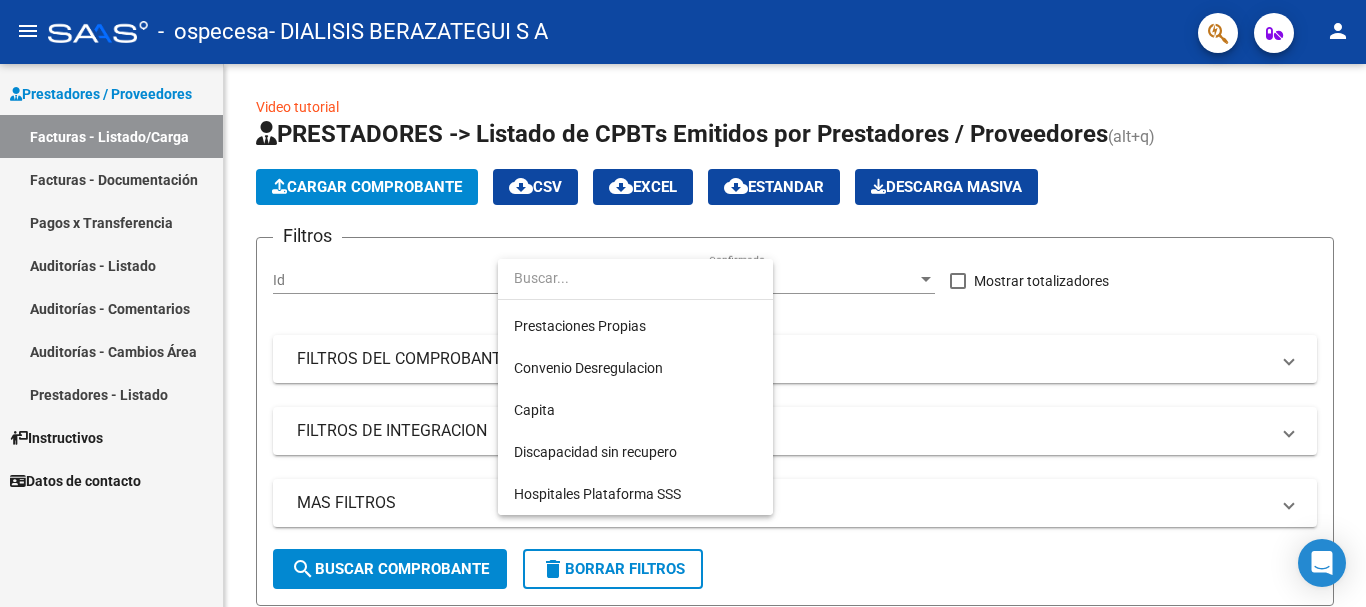 click at bounding box center [683, 303] 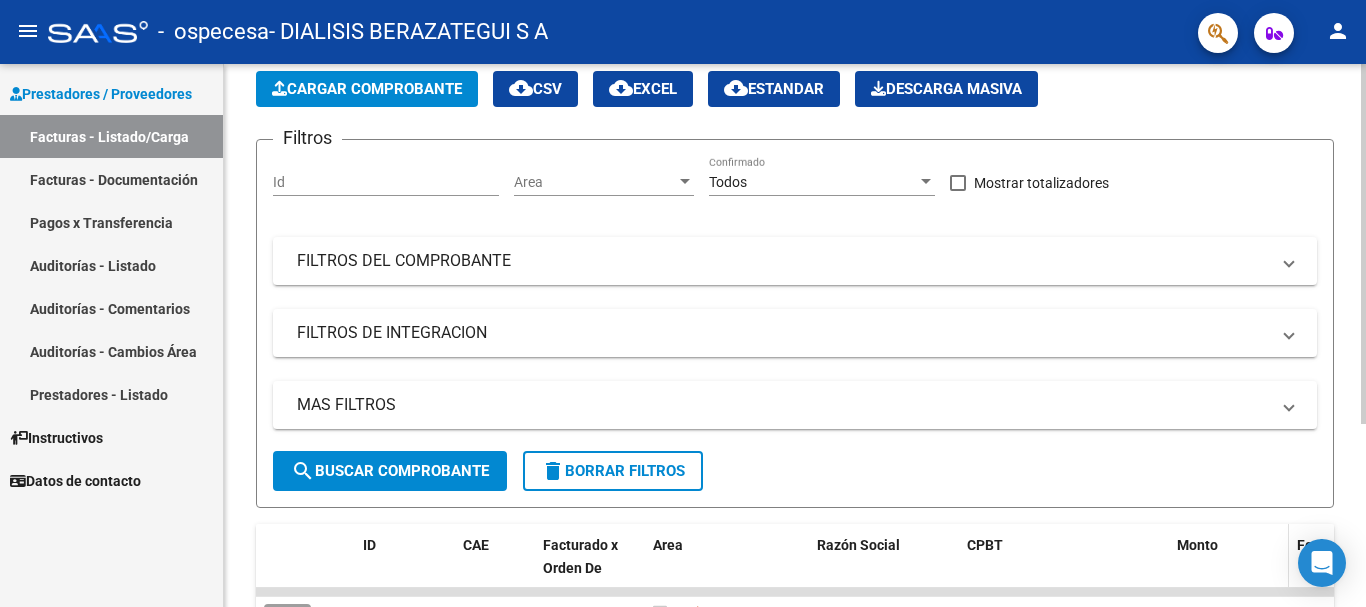 scroll, scrollTop: 275, scrollLeft: 0, axis: vertical 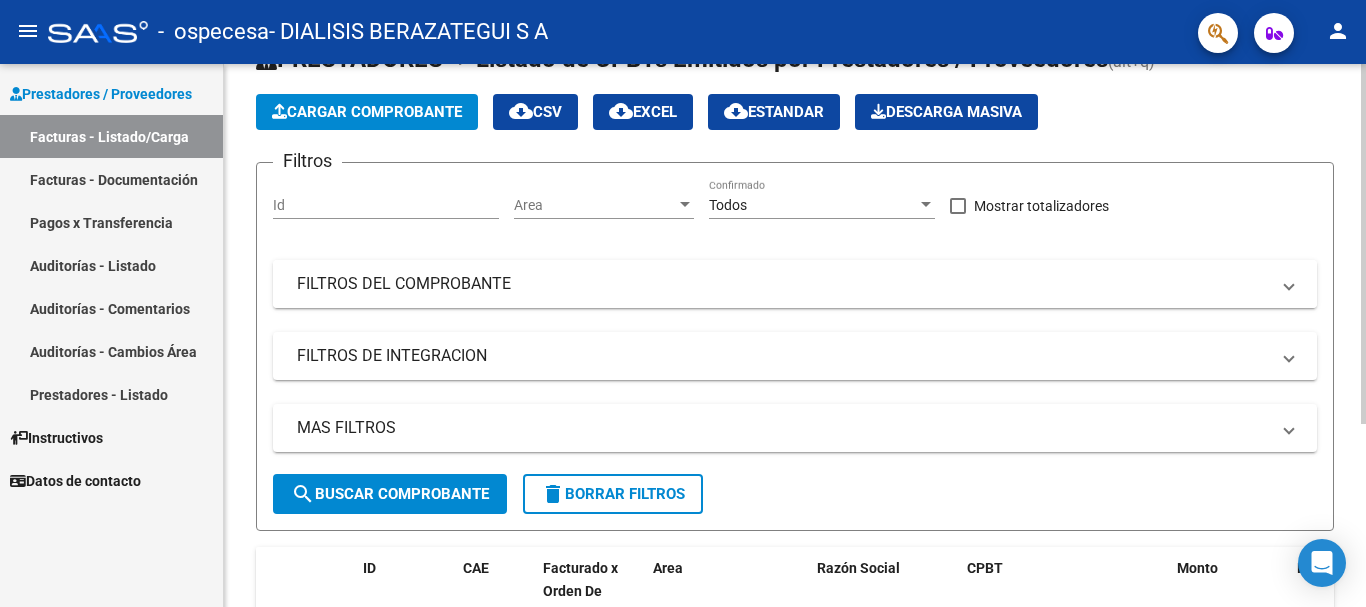 click on "FILTROS DEL COMPROBANTE" at bounding box center (783, 284) 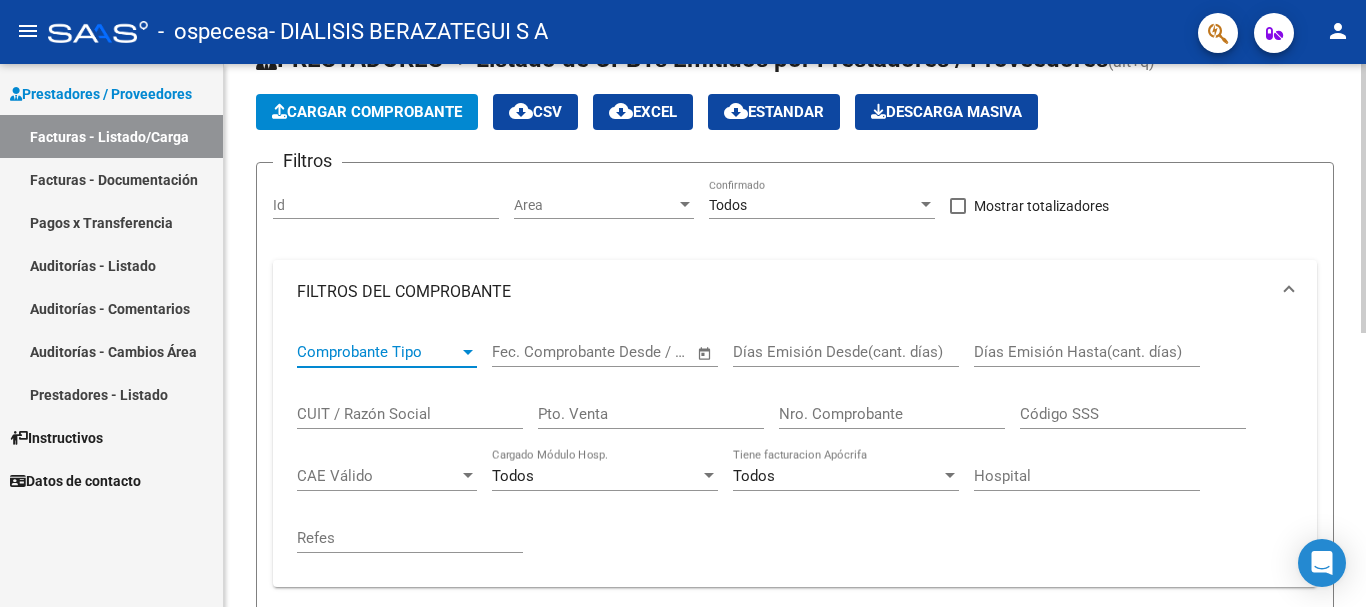 click on "Comprobante Tipo" at bounding box center (378, 352) 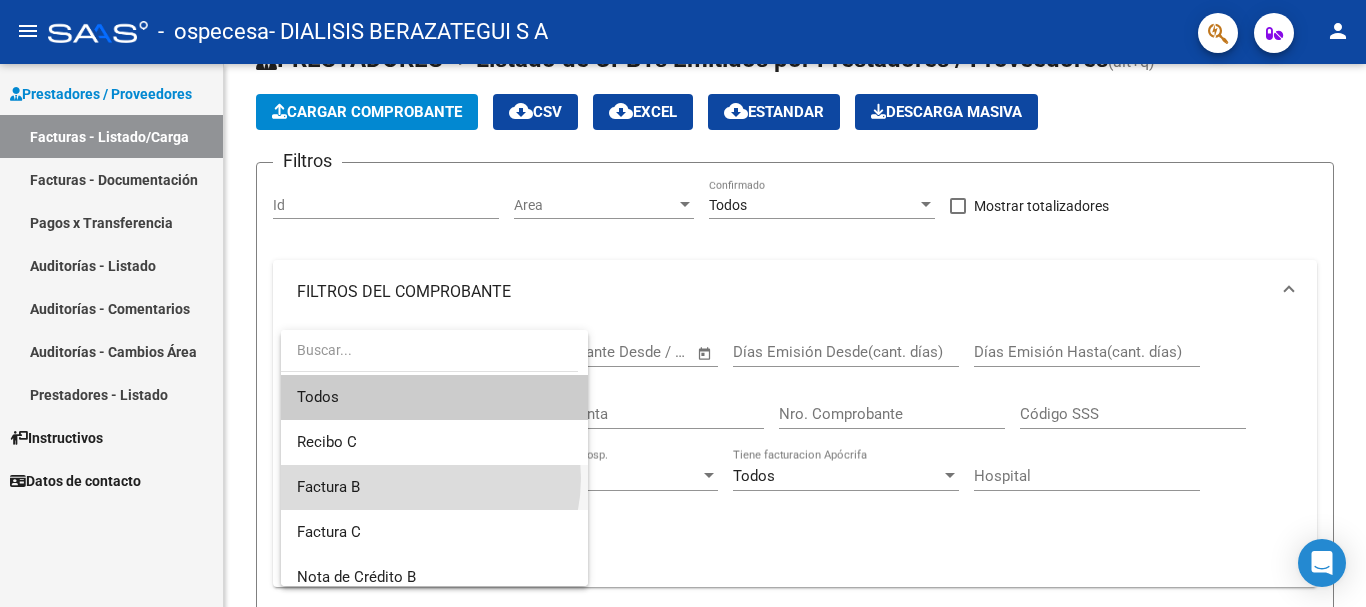 click on "Factura B" at bounding box center (434, 487) 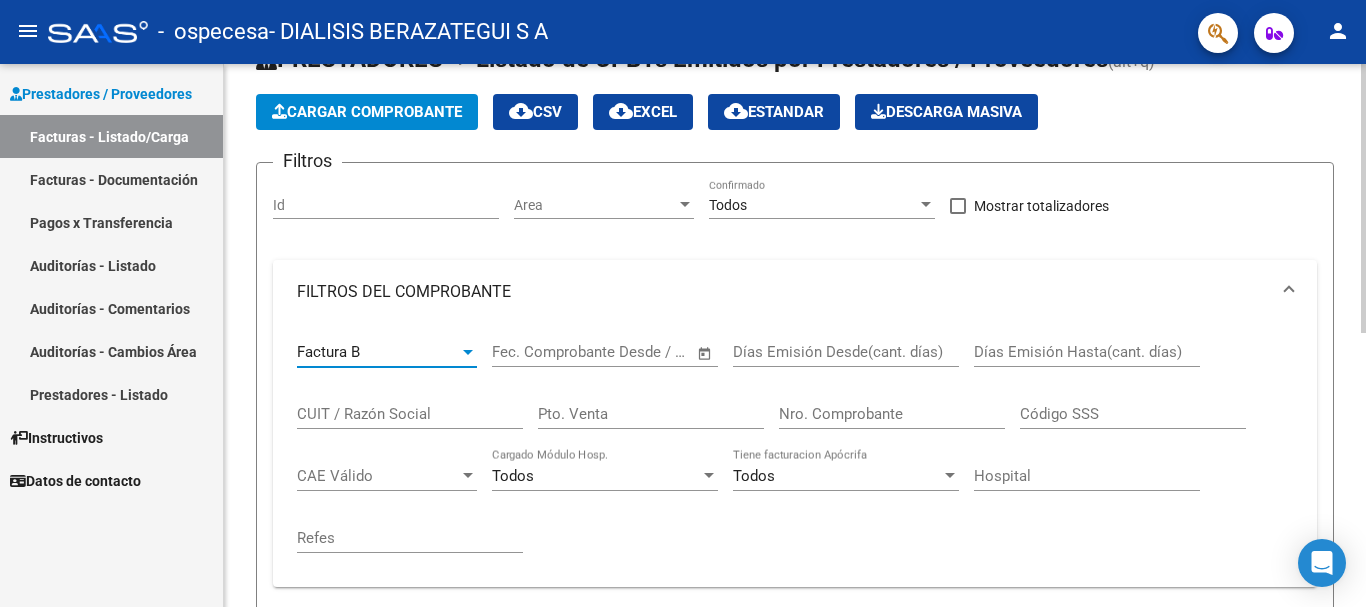 click on "Factura B" at bounding box center [378, 352] 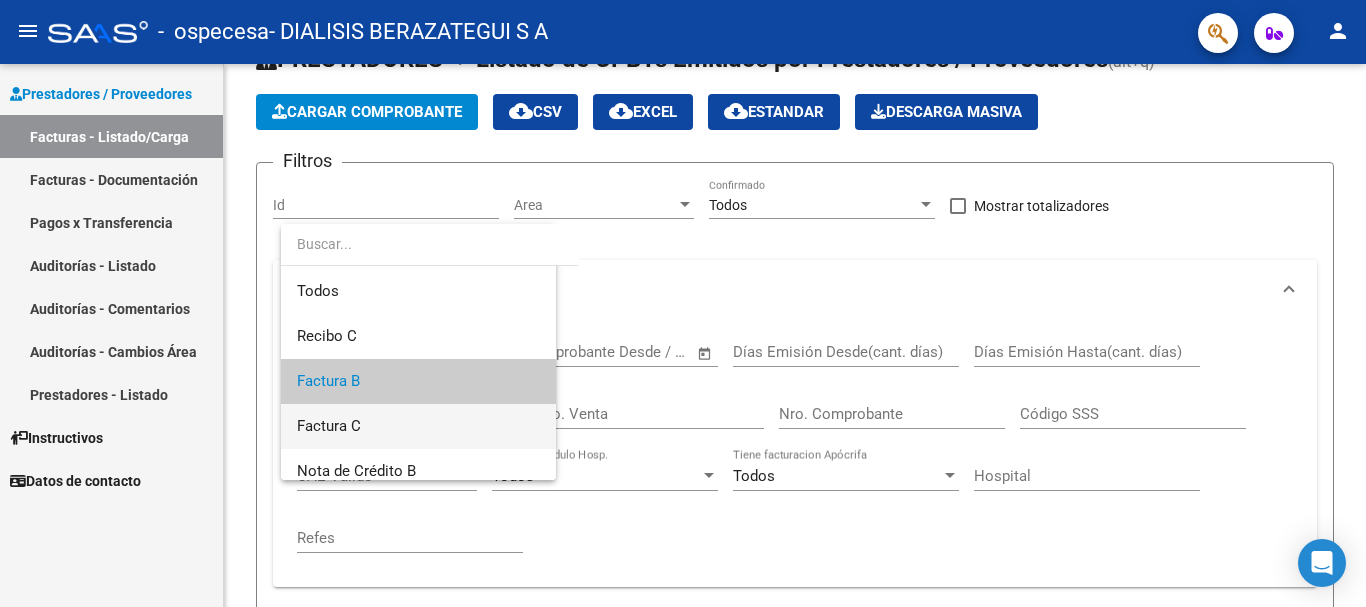 scroll, scrollTop: 30, scrollLeft: 0, axis: vertical 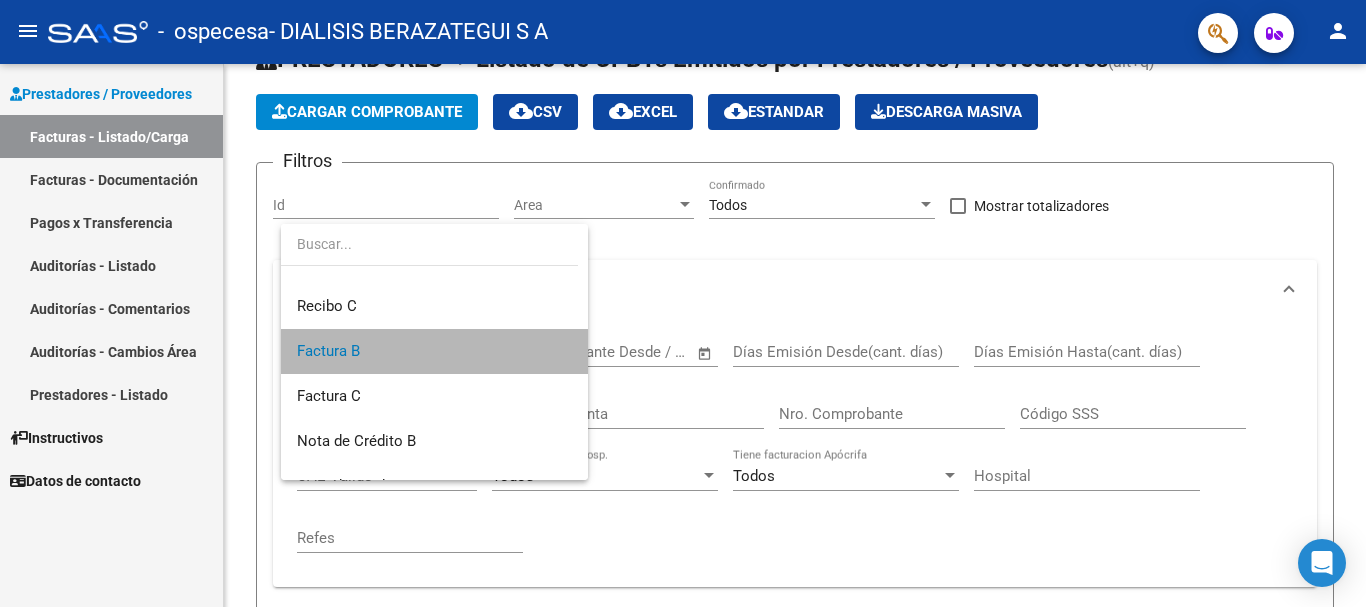 click on "Factura B" at bounding box center (434, 351) 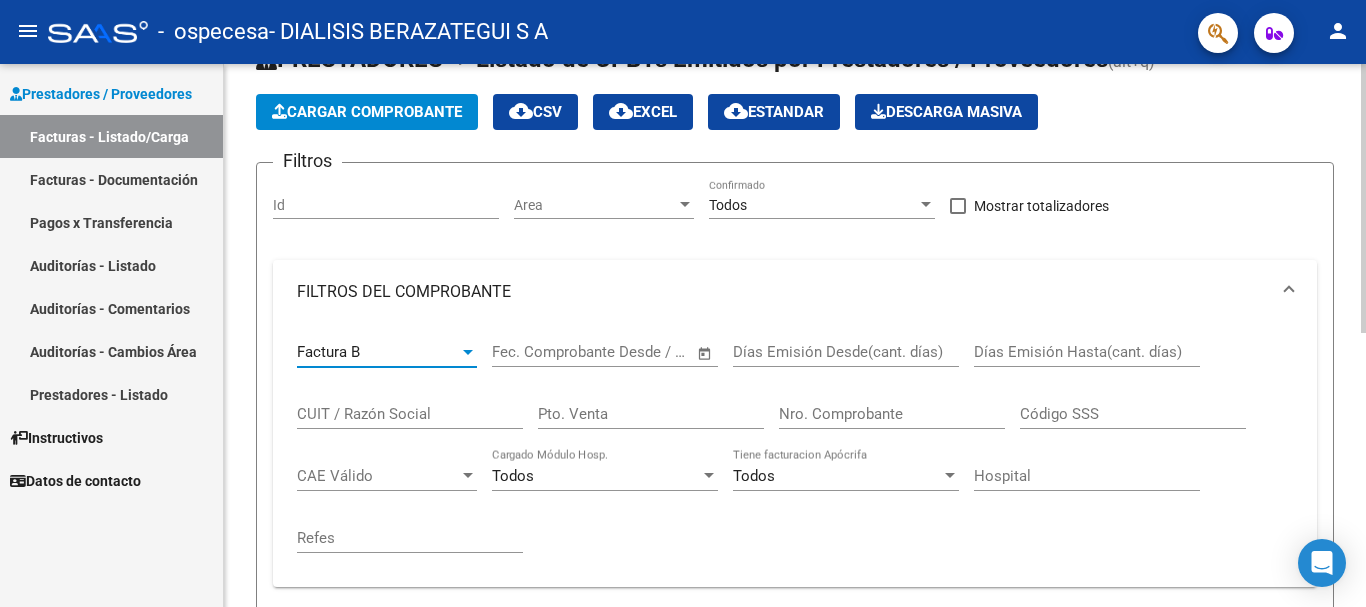 click on "Start date – End date Fec. Comprobante Desde / Hasta" 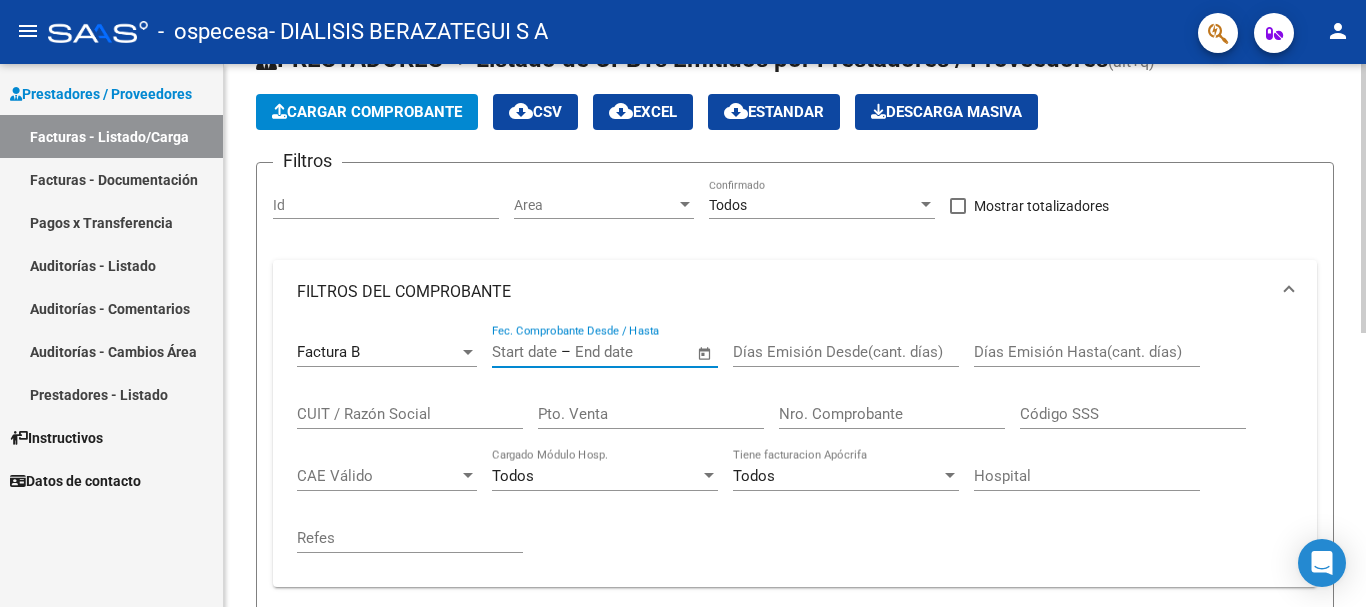 click 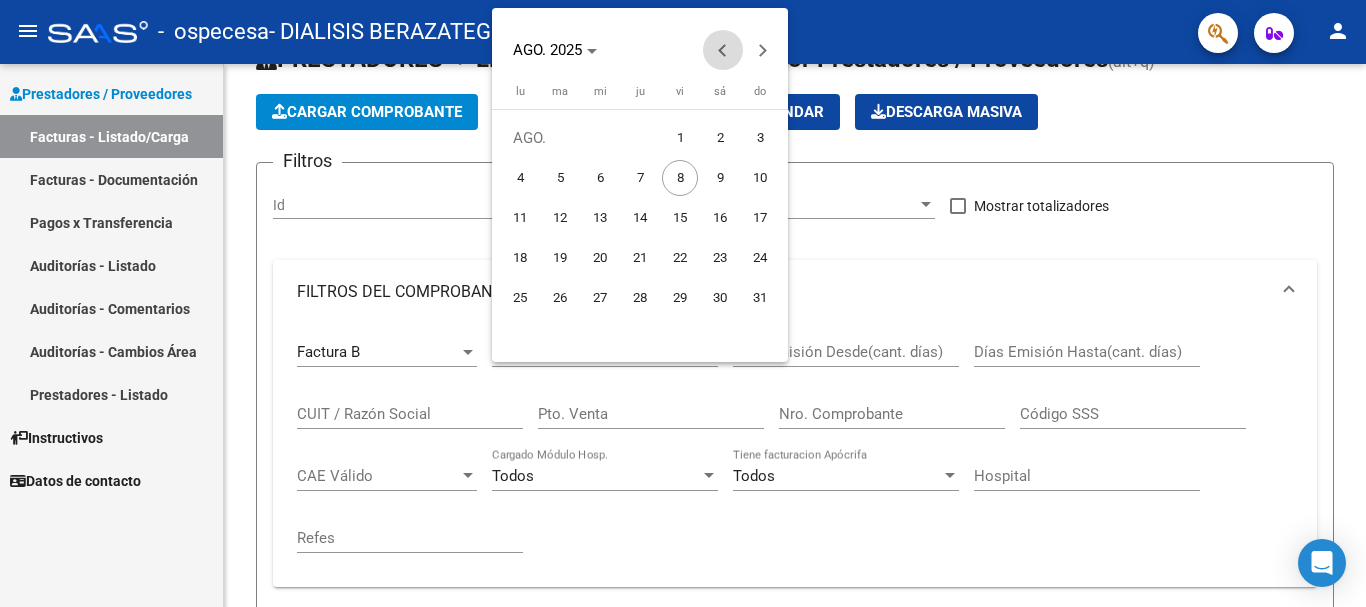 click at bounding box center (723, 50) 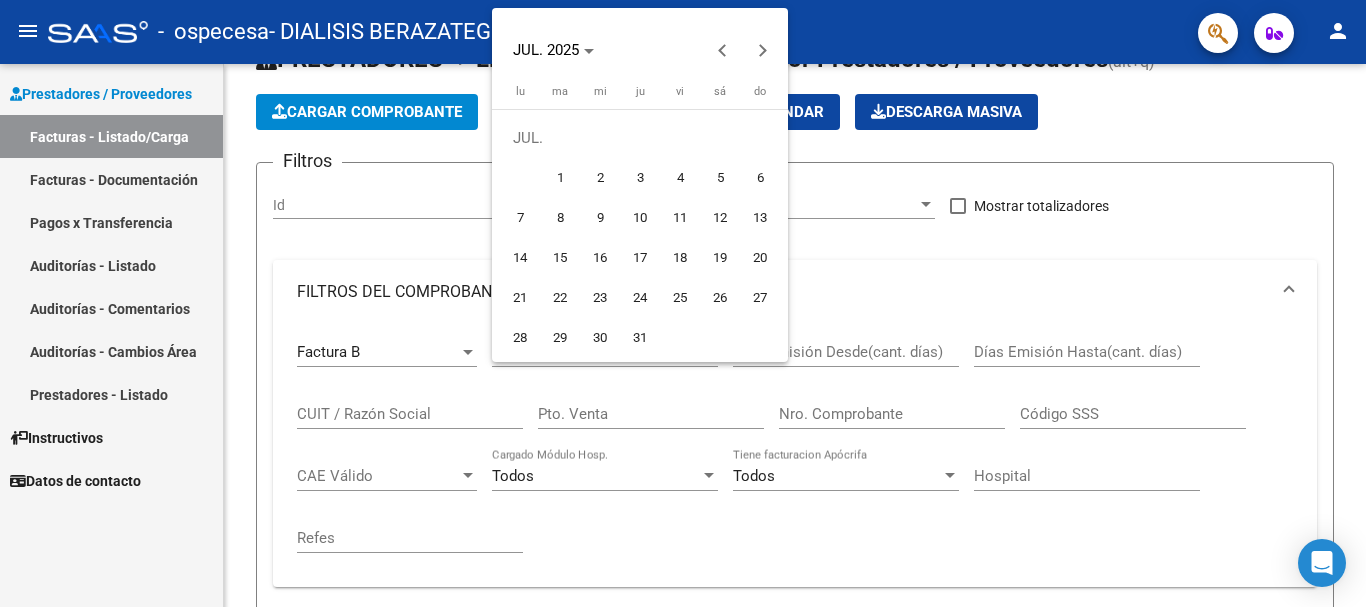 click on "1" at bounding box center (560, 178) 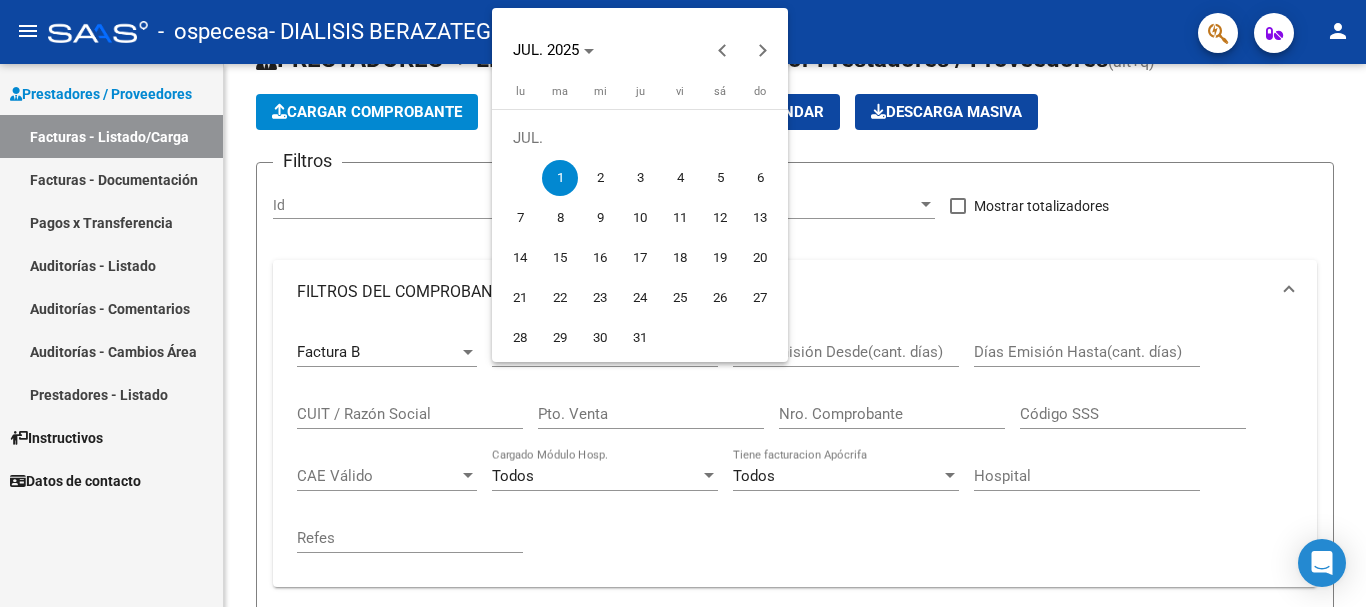 click on "1" at bounding box center (560, 178) 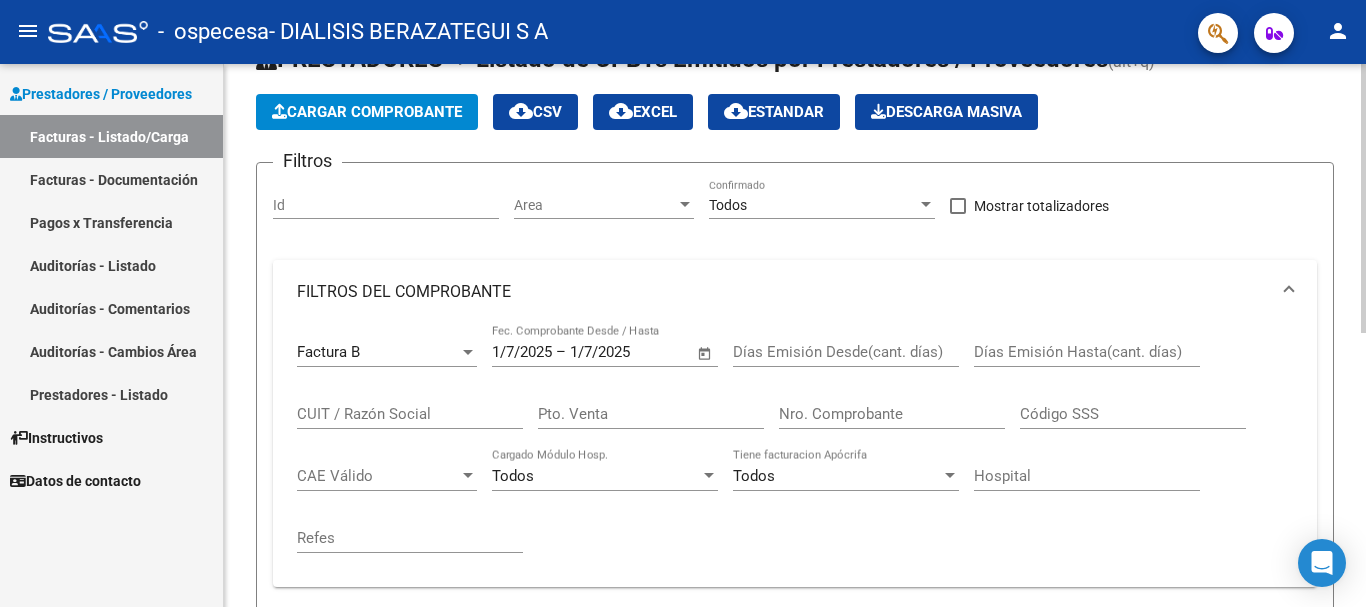 click on "1/7/2025" at bounding box center [618, 352] 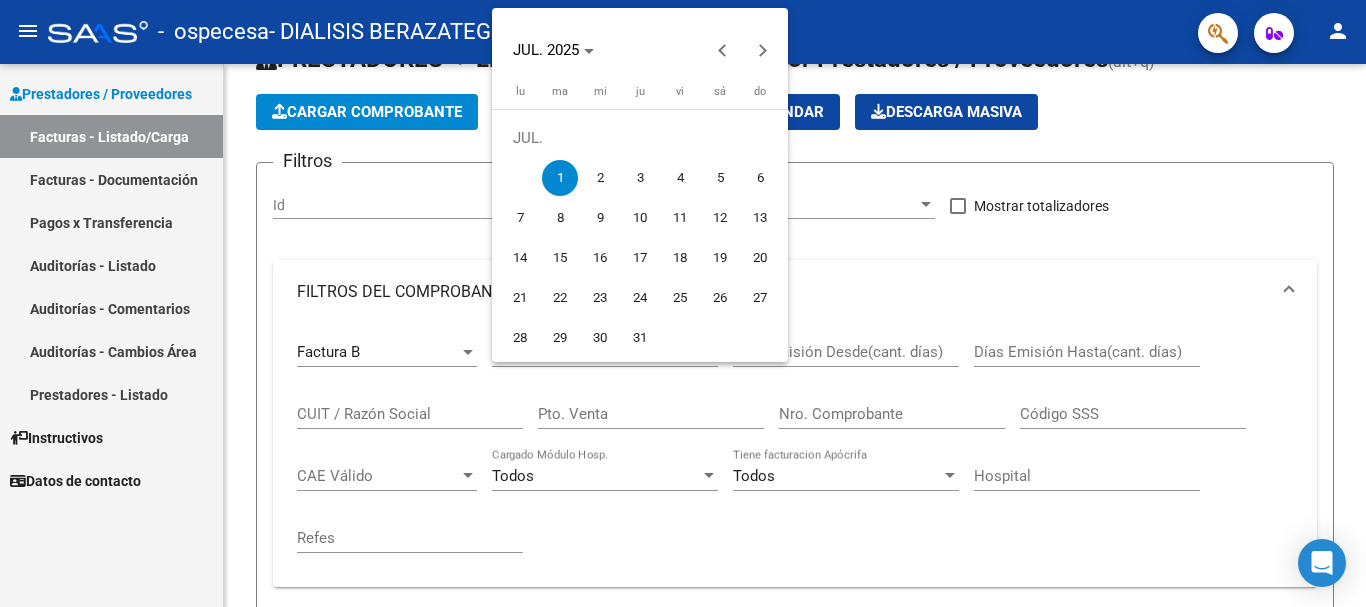 click on "31" at bounding box center (640, 338) 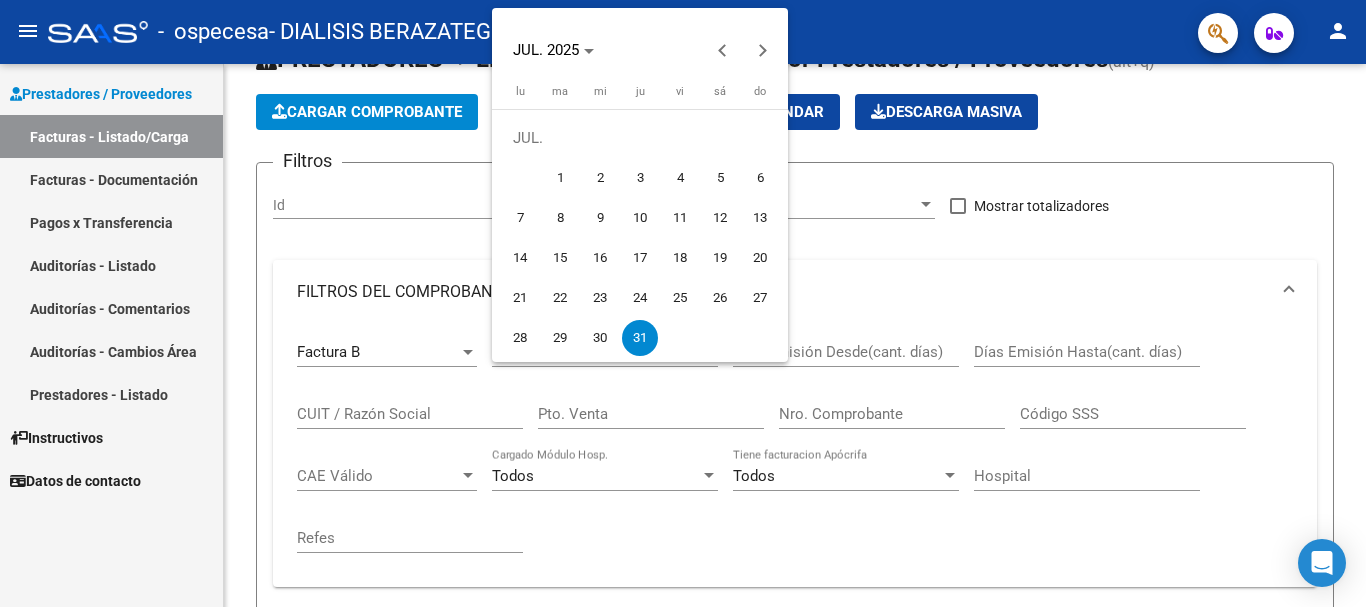 click on "31" at bounding box center (640, 338) 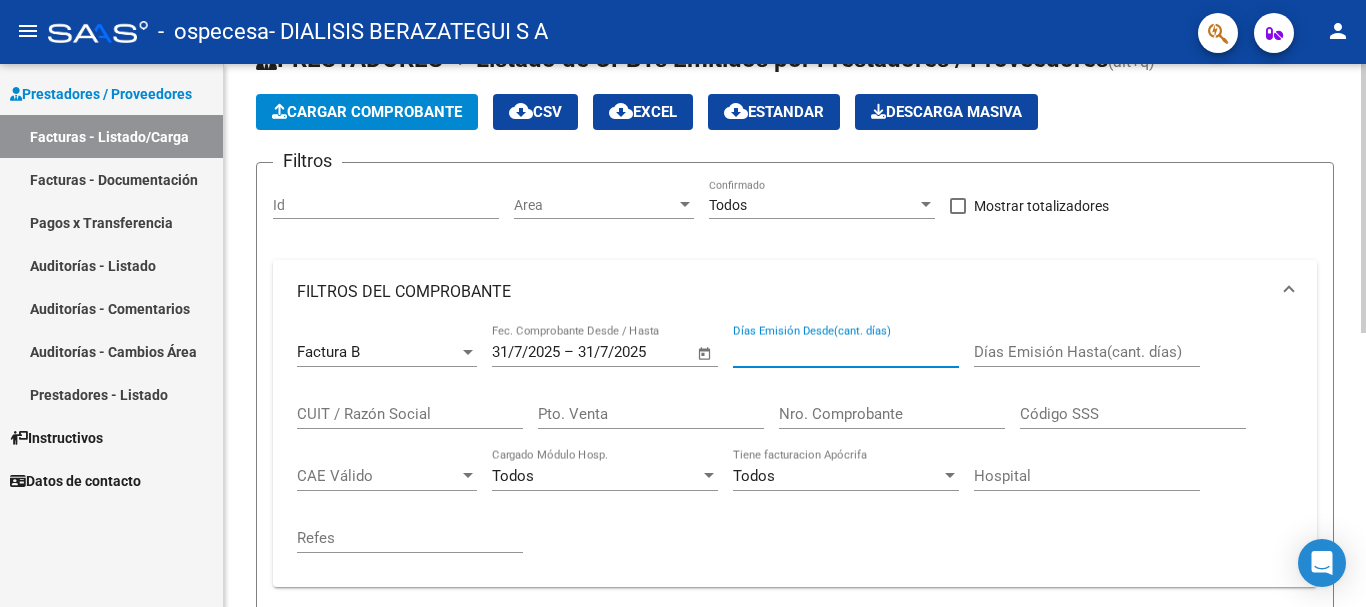 click on "Días Emisión Desde(cant. días)" at bounding box center (846, 352) 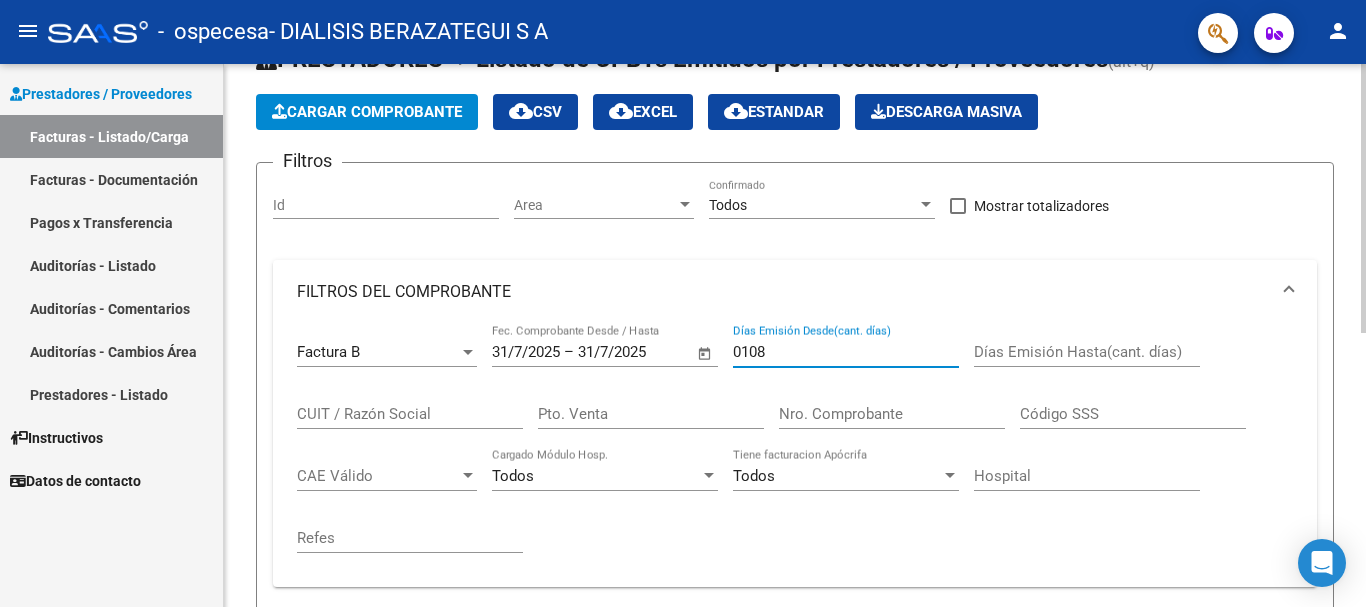 drag, startPoint x: 750, startPoint y: 350, endPoint x: 785, endPoint y: 356, distance: 35.510563 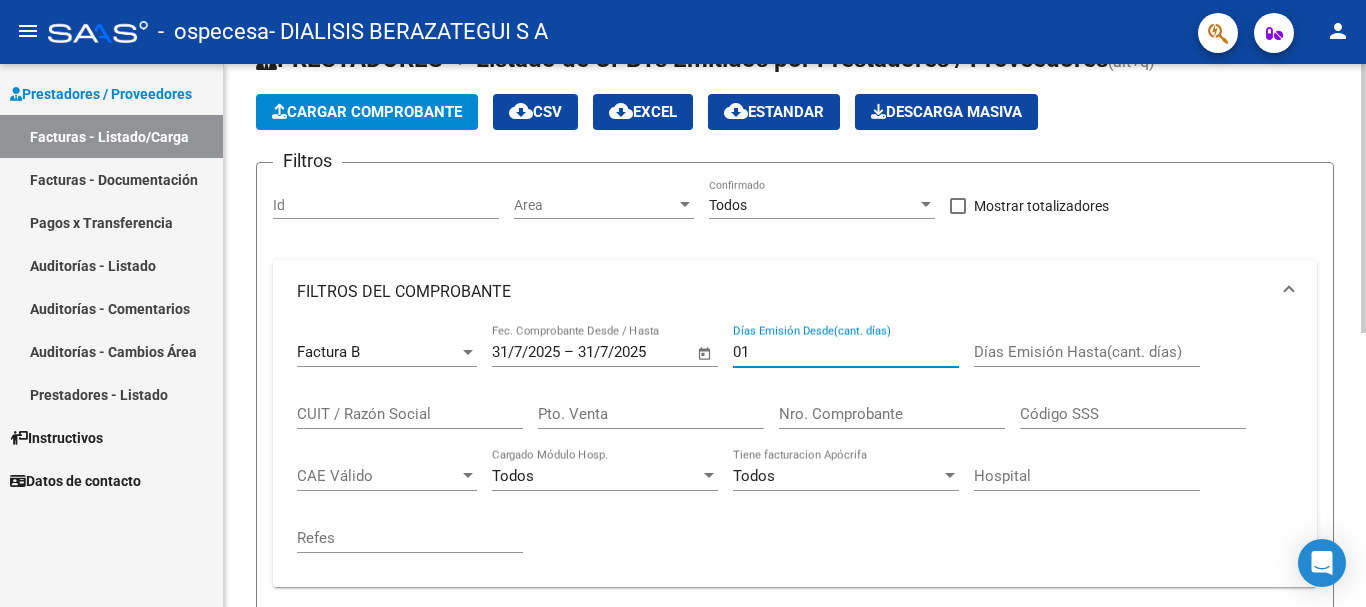 type on "01" 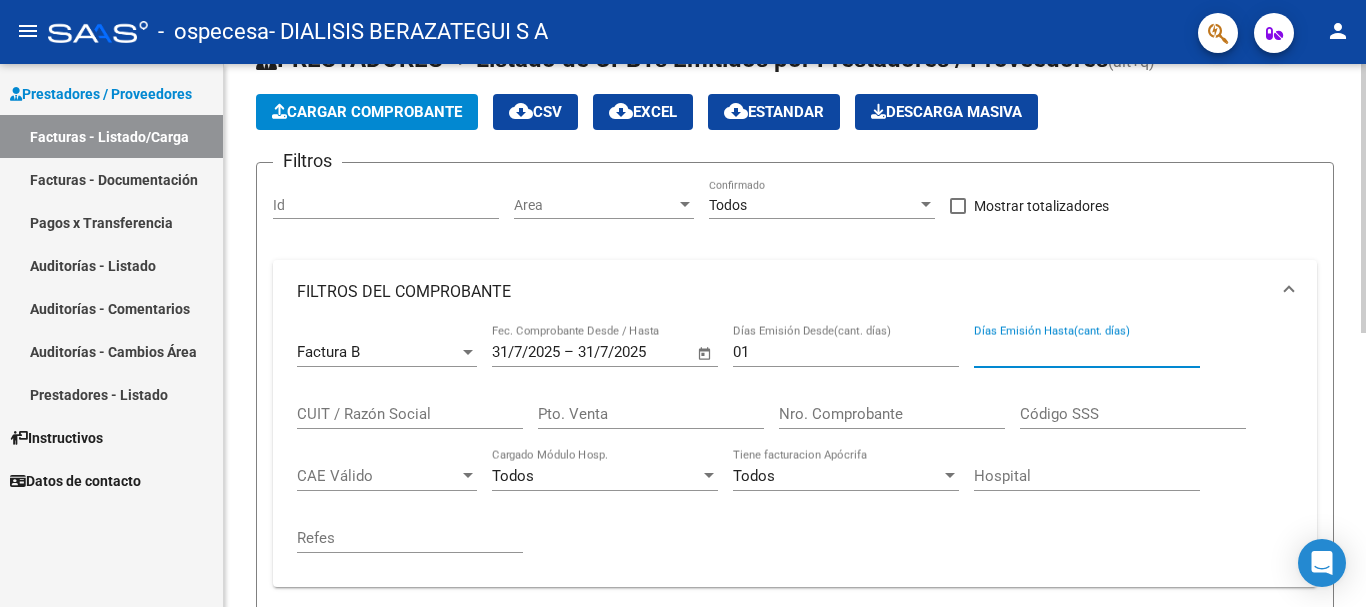 click on "Días Emisión Hasta(cant. días)" at bounding box center (1087, 352) 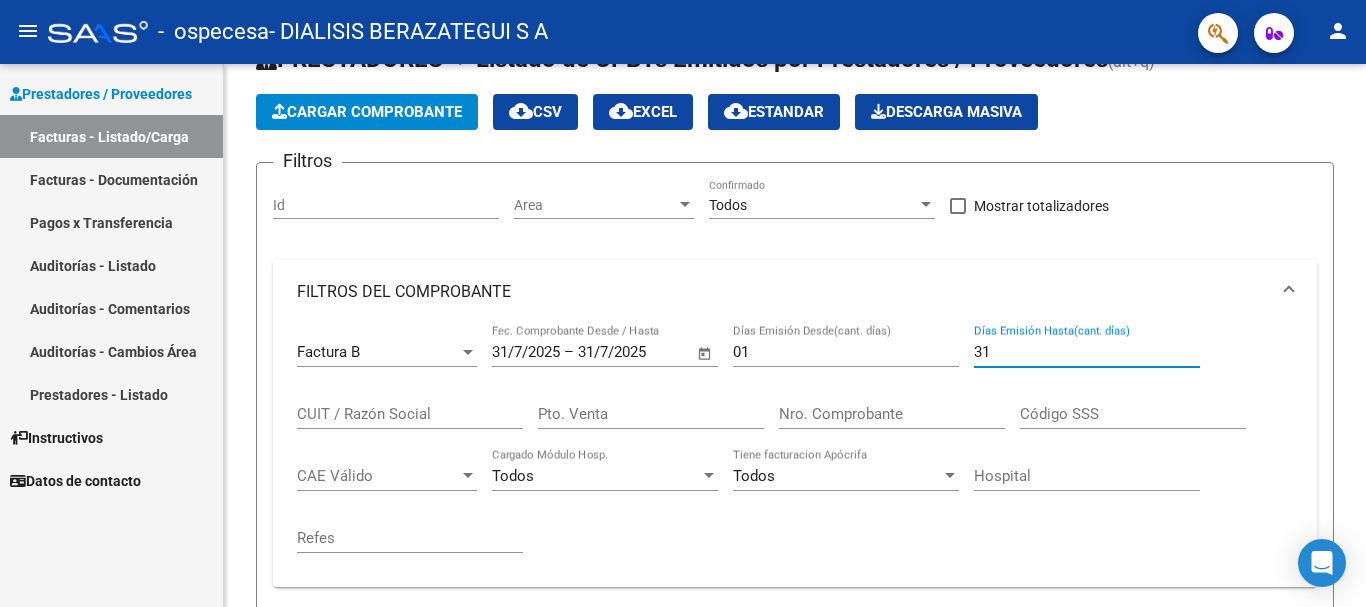 type on "31" 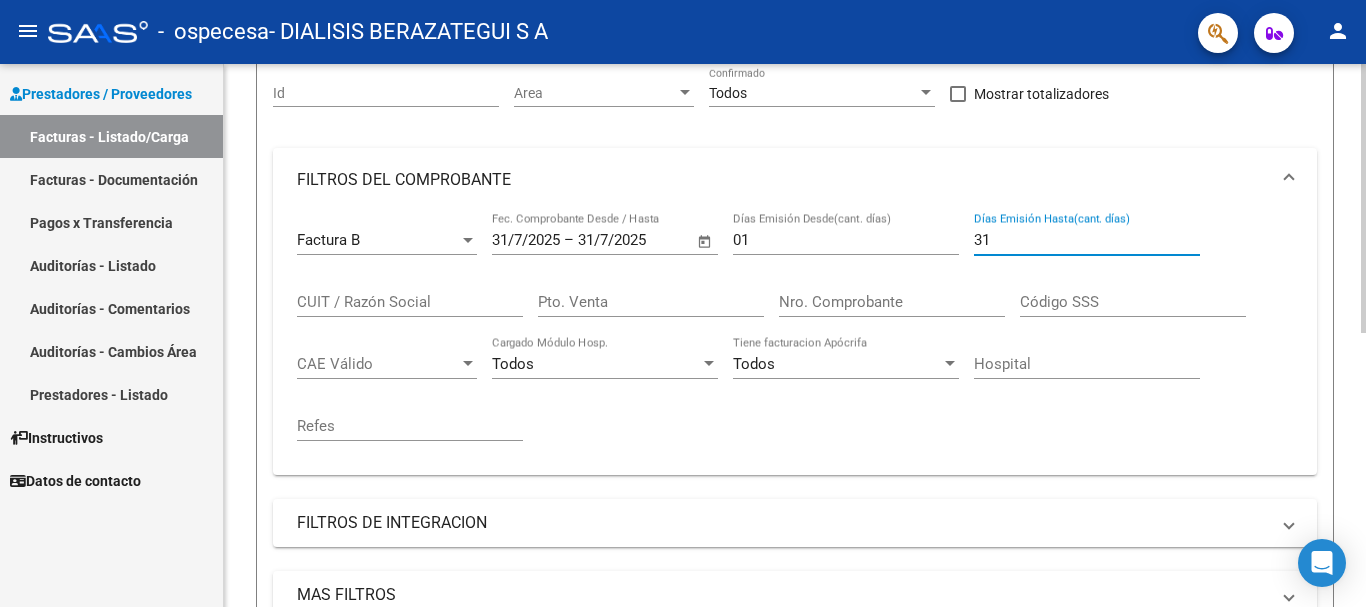 scroll, scrollTop: 154, scrollLeft: 0, axis: vertical 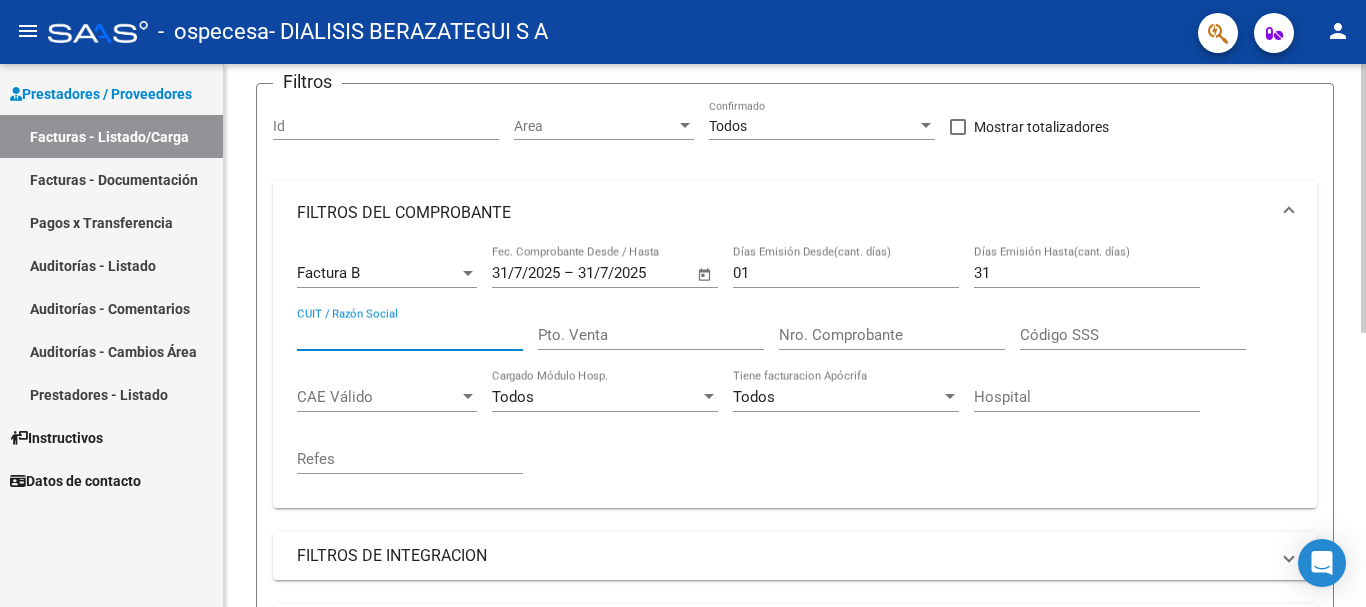 click on "CUIT / Razón Social" at bounding box center (410, 335) 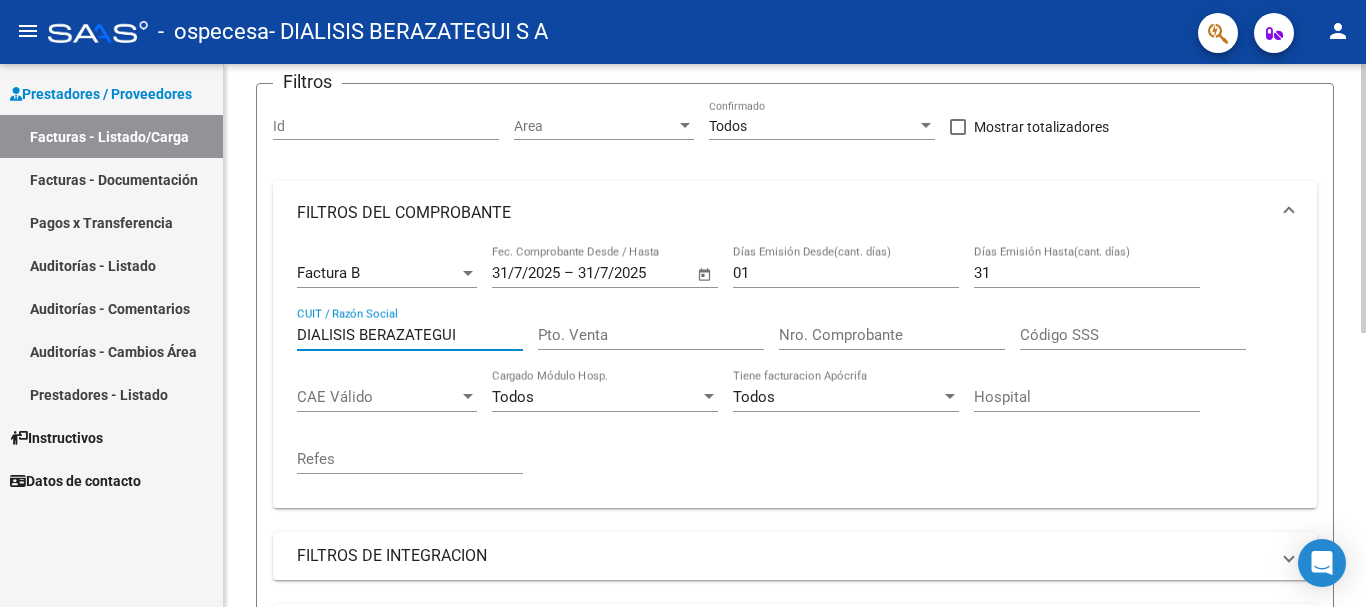 type on "DIALISIS BERAZATEGUI" 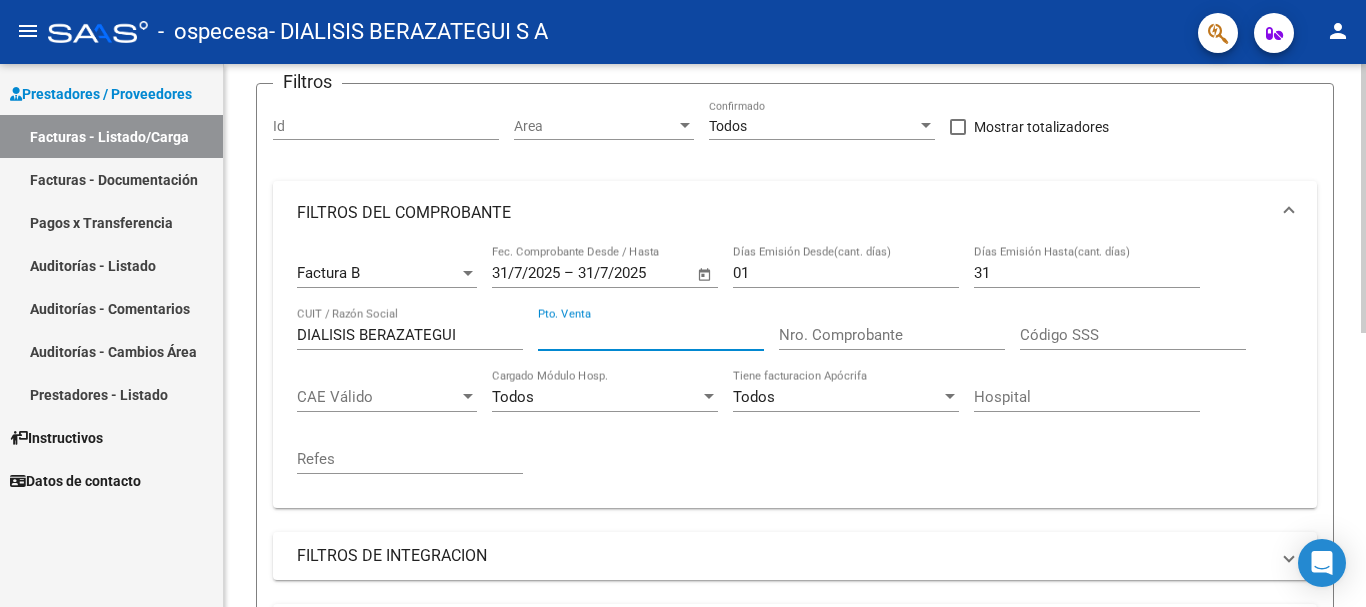 click on "Pto. Venta" at bounding box center [651, 335] 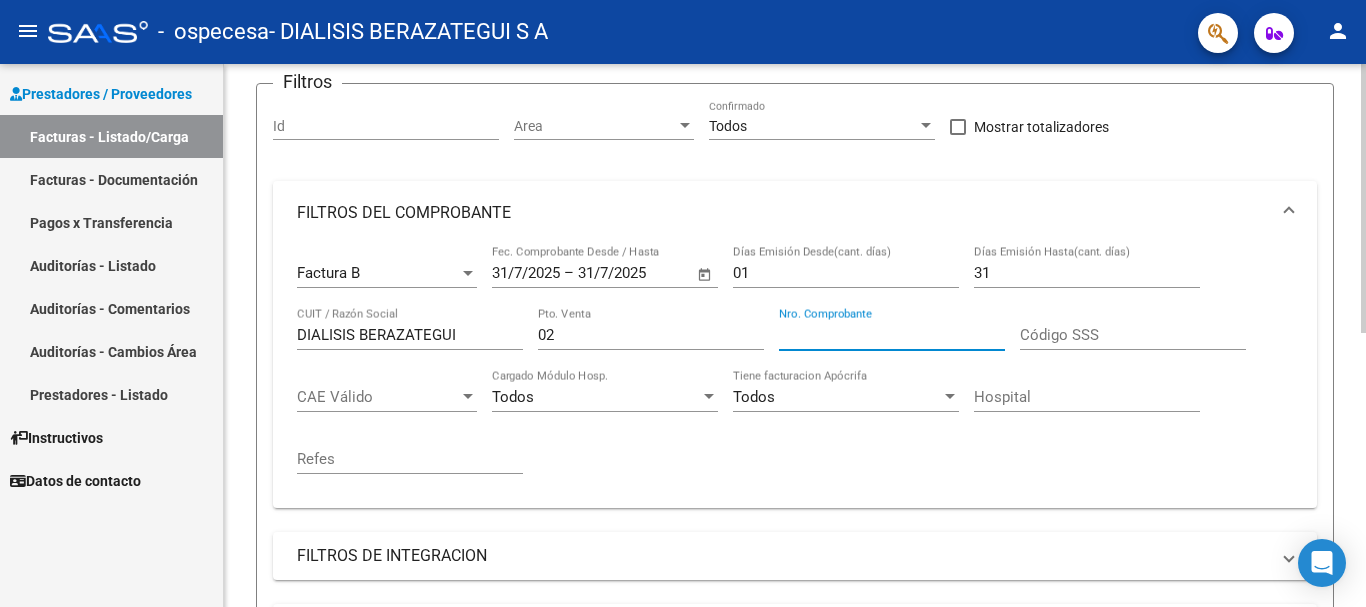 click on "Nro. Comprobante" at bounding box center (892, 335) 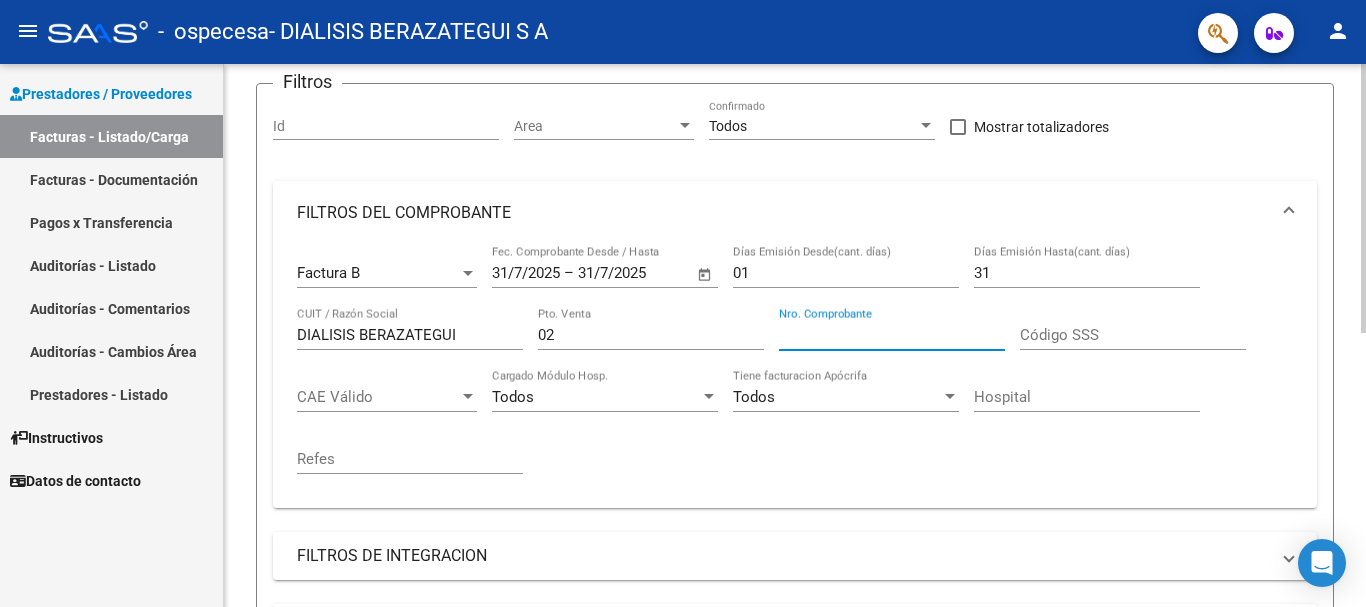click on "02" at bounding box center (651, 335) 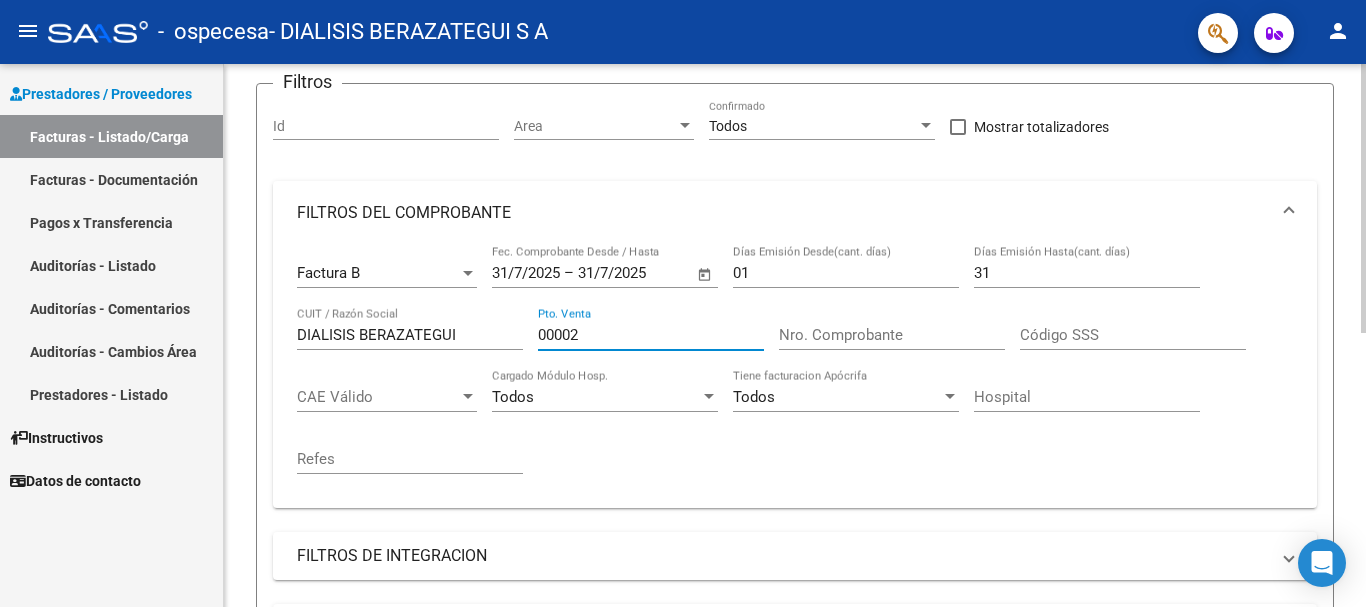 type on "00002" 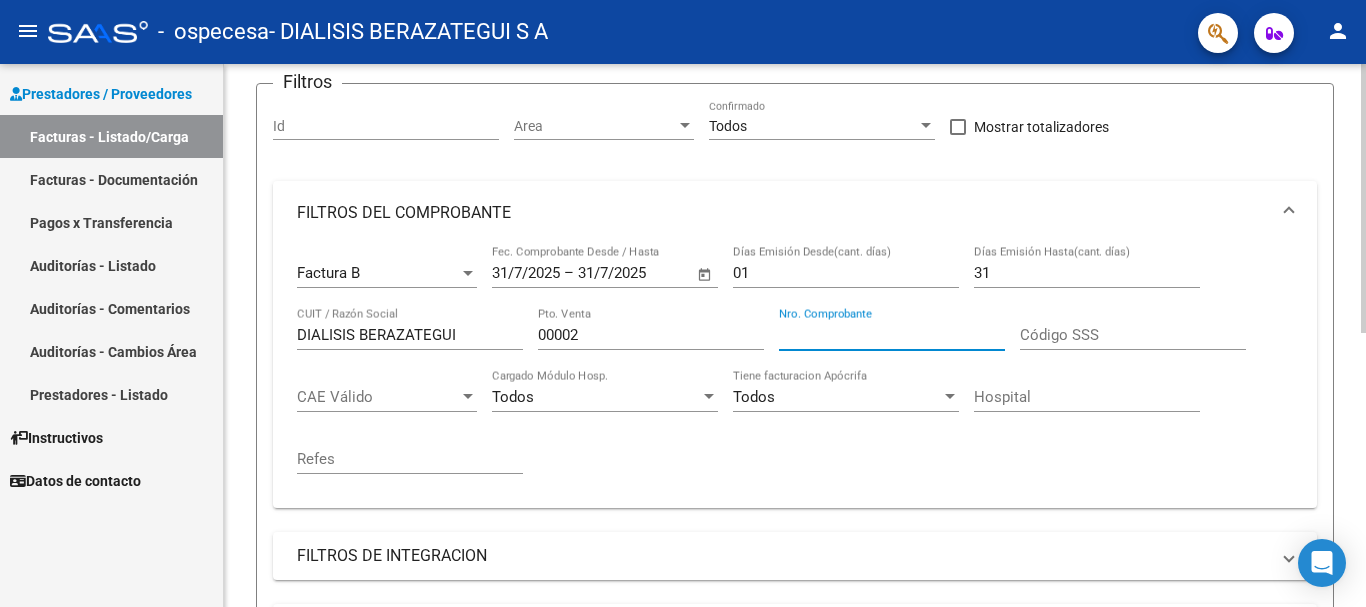 click on "Nro. Comprobante" at bounding box center (892, 335) 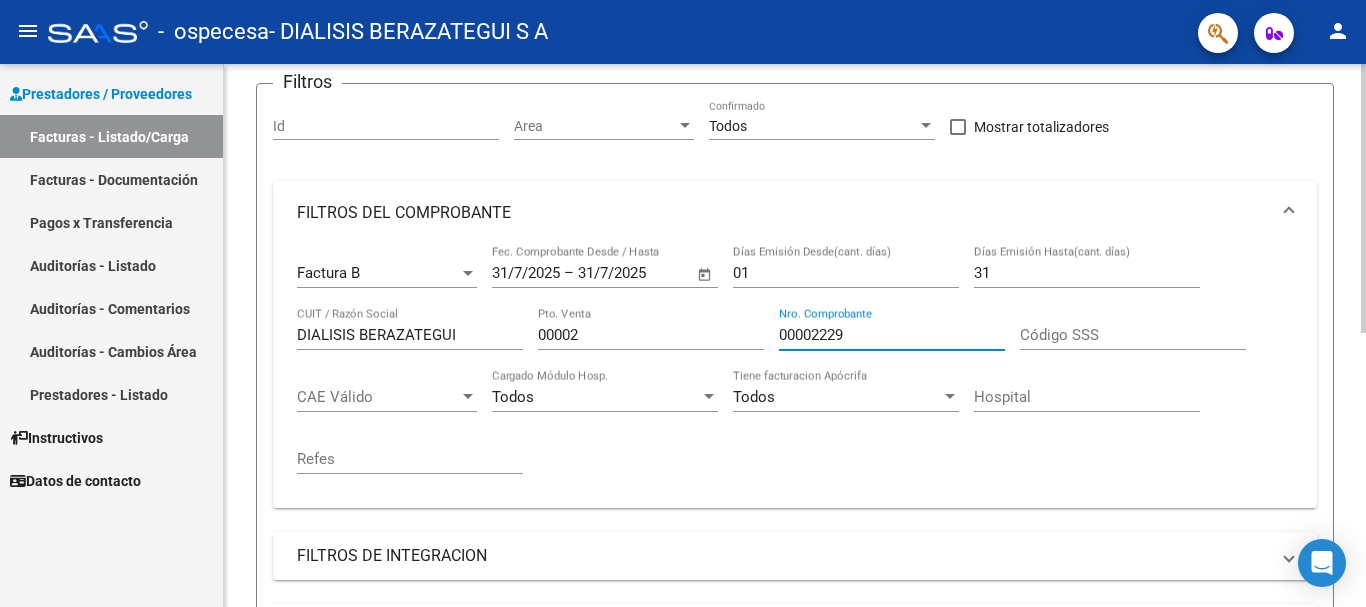 type on "00002229" 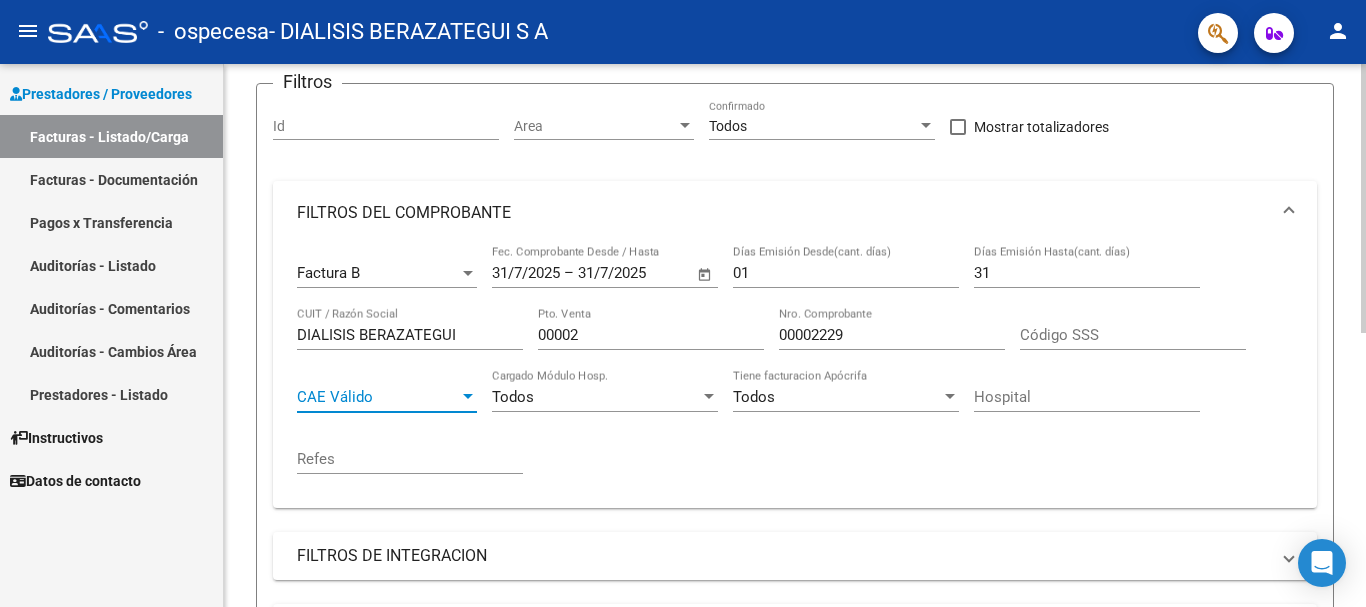 click on "CAE Válido" at bounding box center (378, 397) 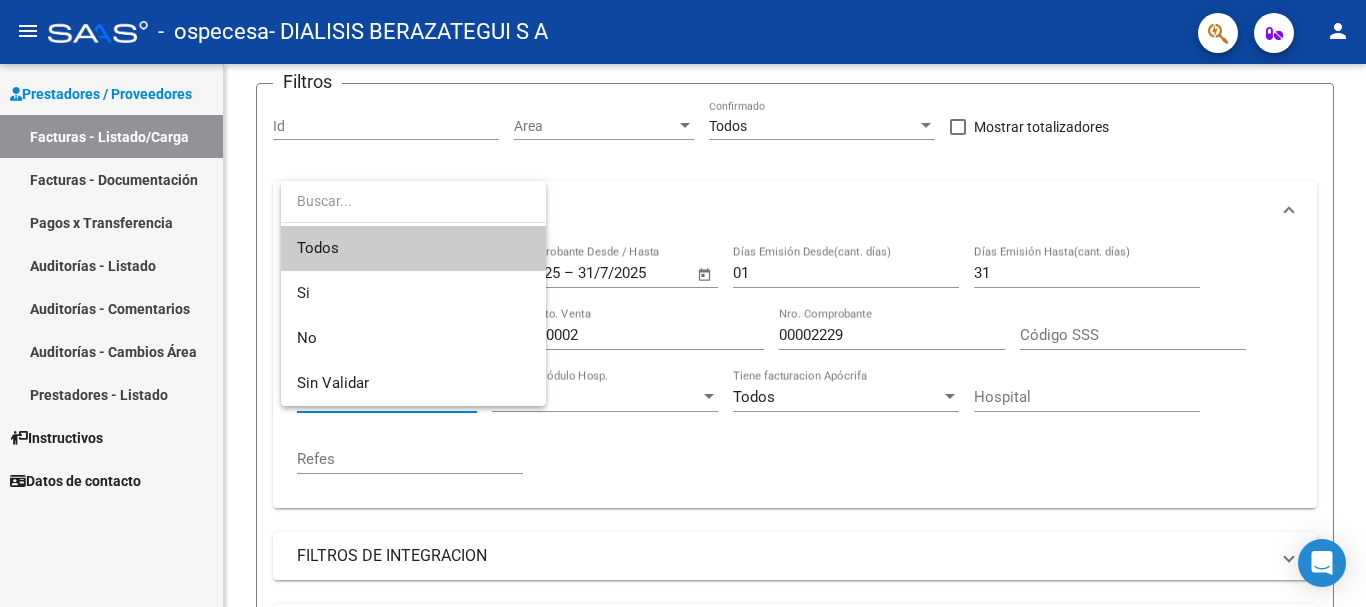 click at bounding box center [683, 303] 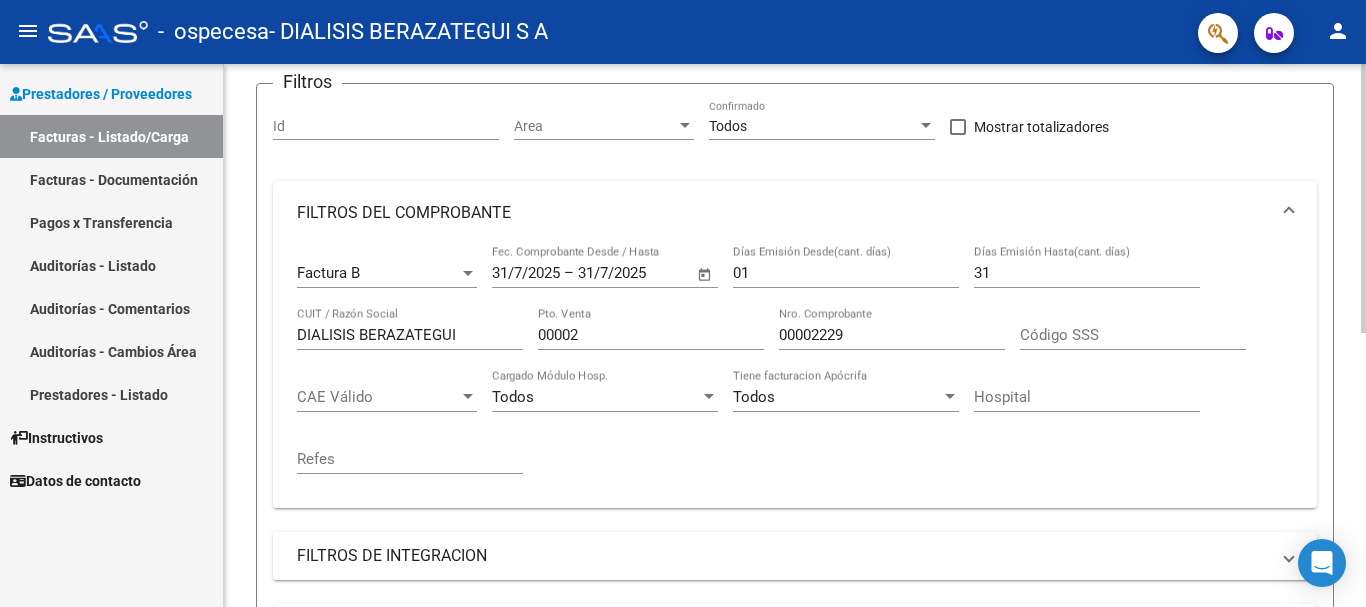 click on "Todos Cargado Módulo Hosp." 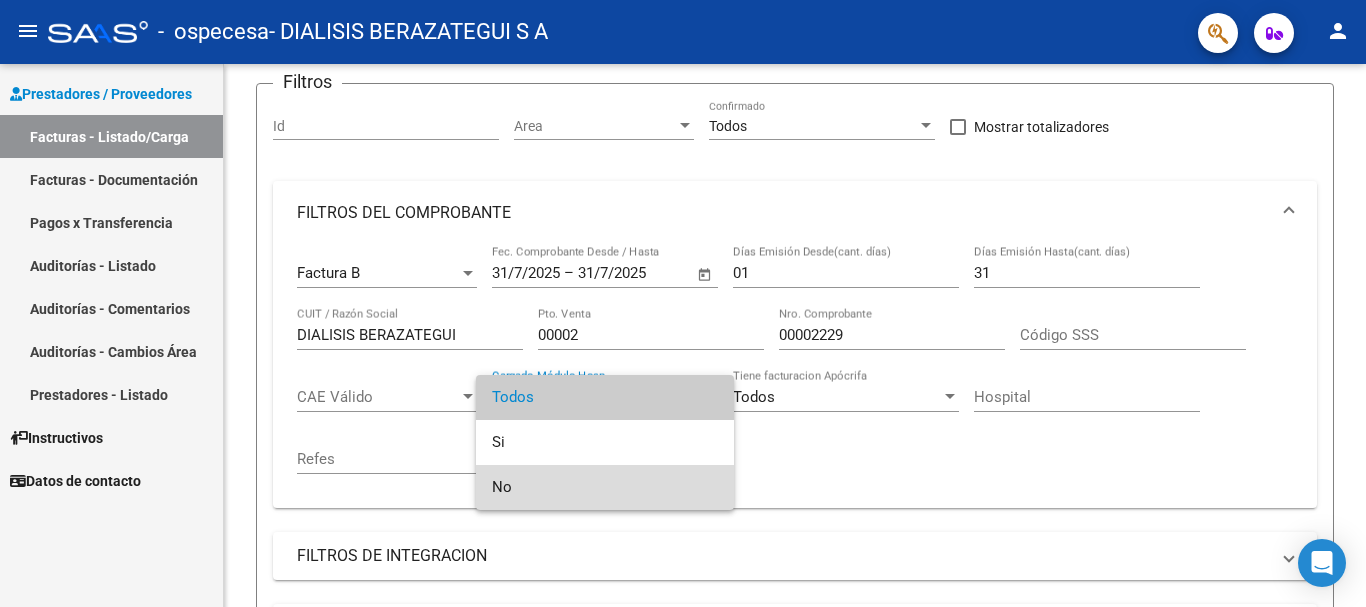click on "No" at bounding box center [605, 487] 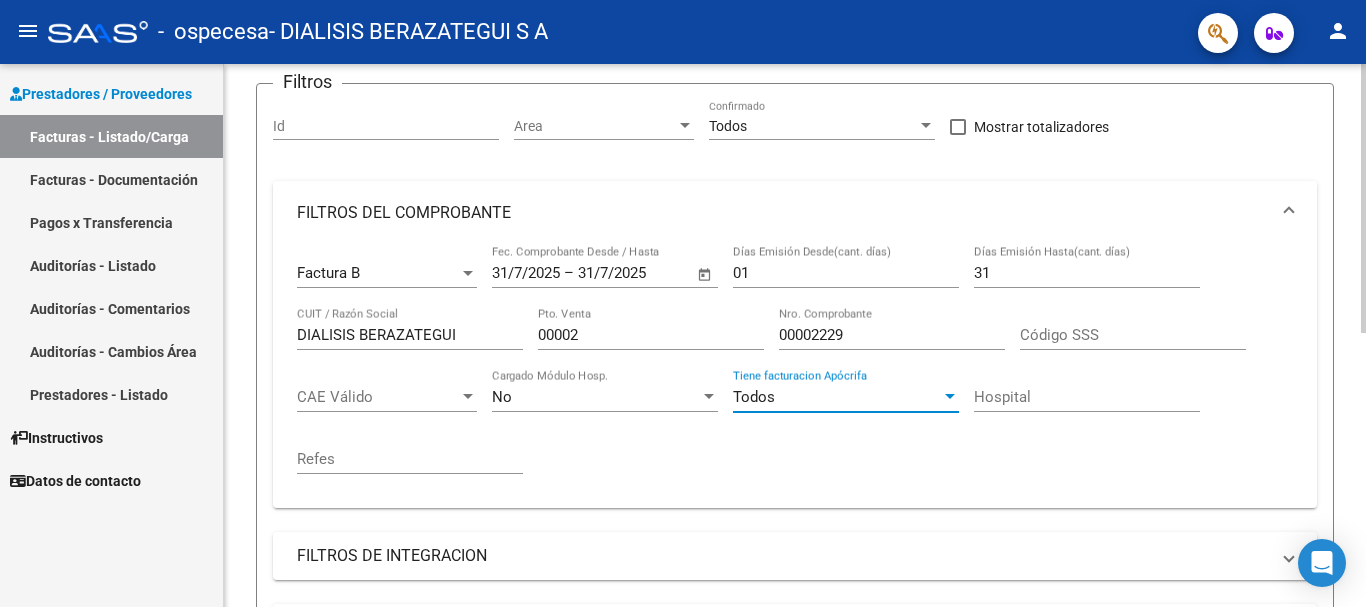 click on "Todos" at bounding box center [837, 397] 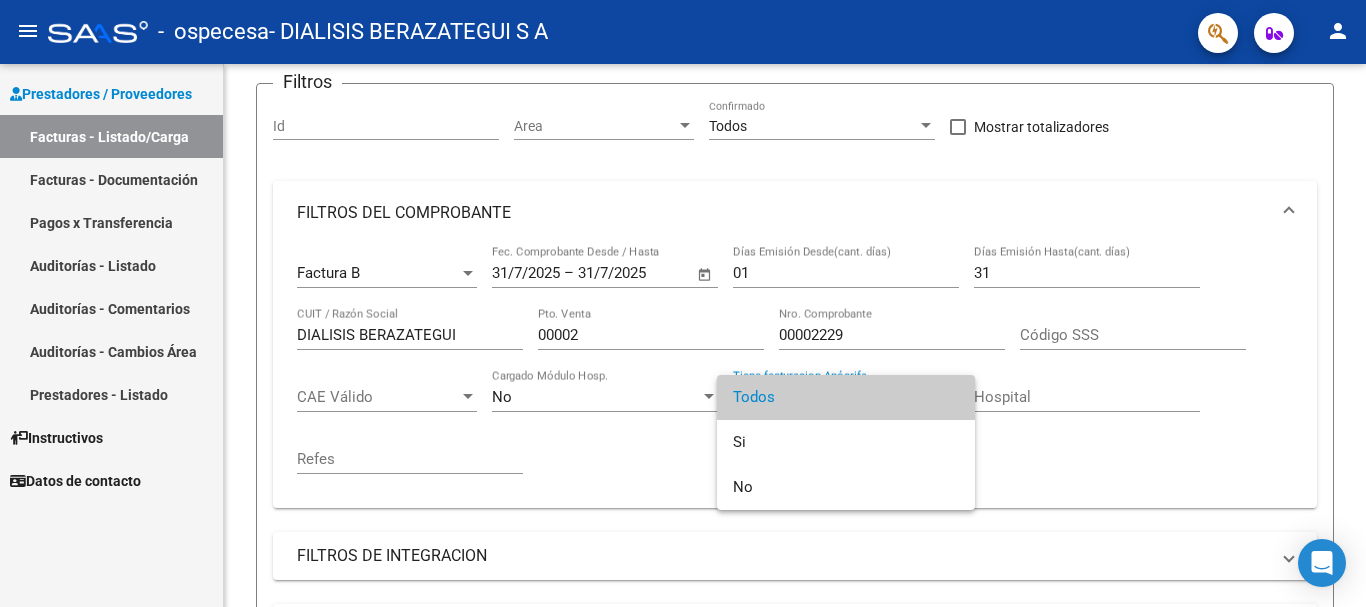 click at bounding box center [683, 303] 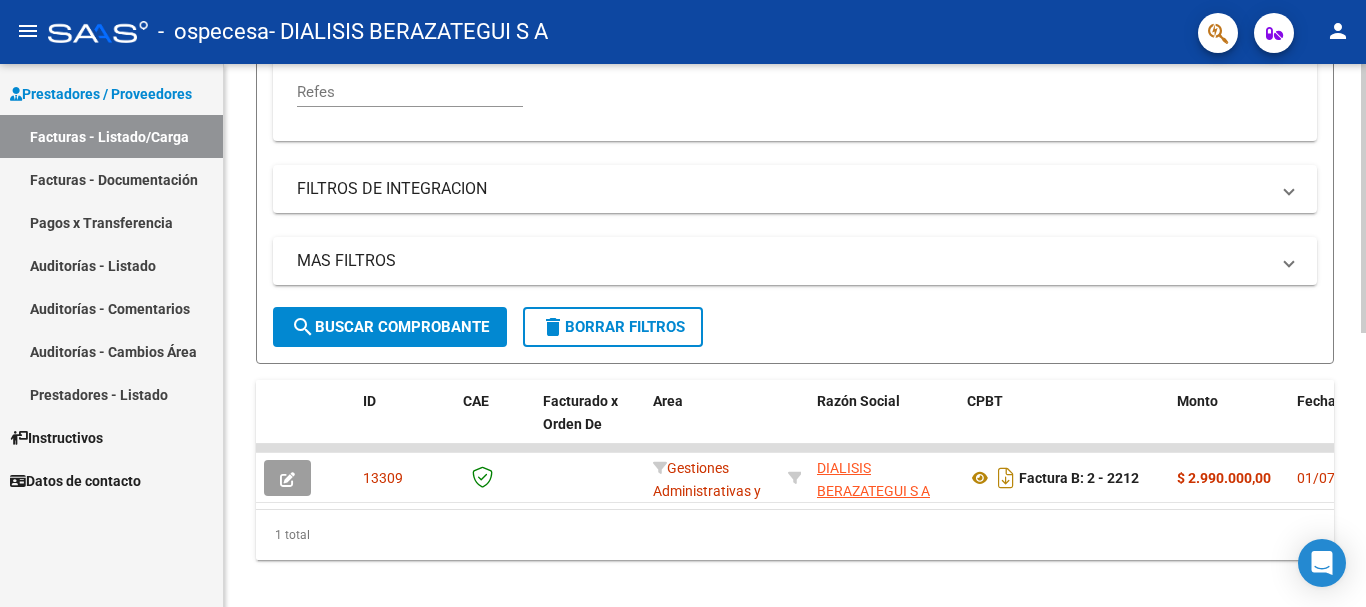 scroll, scrollTop: 554, scrollLeft: 0, axis: vertical 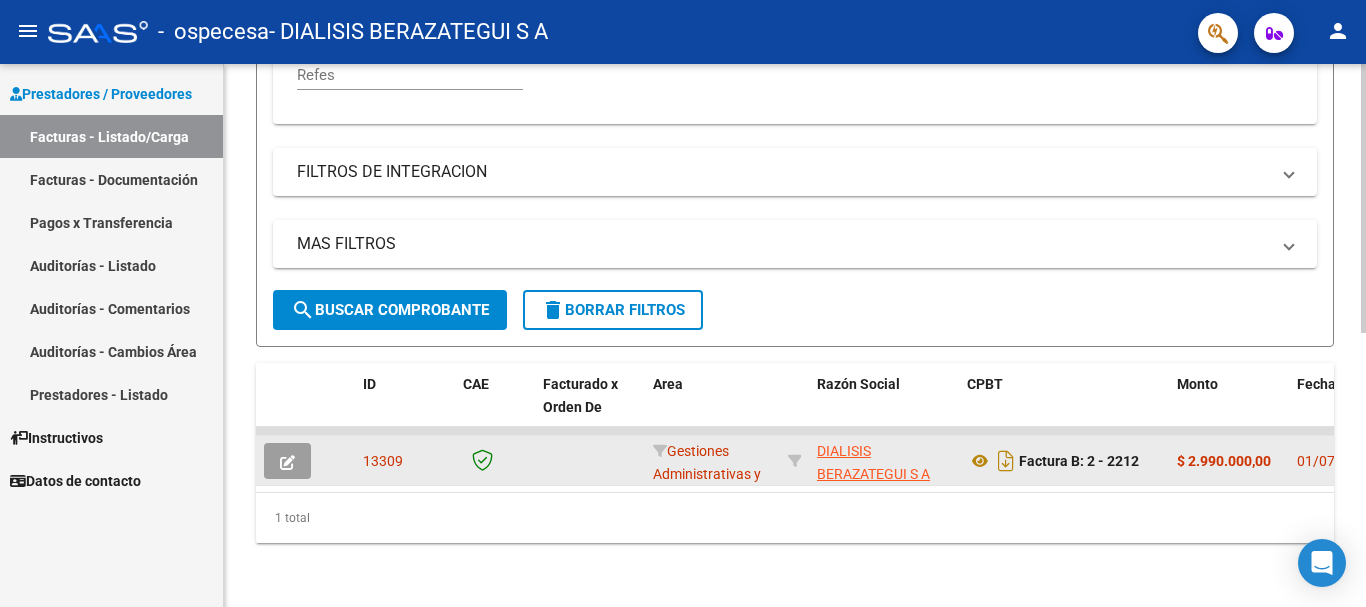 click 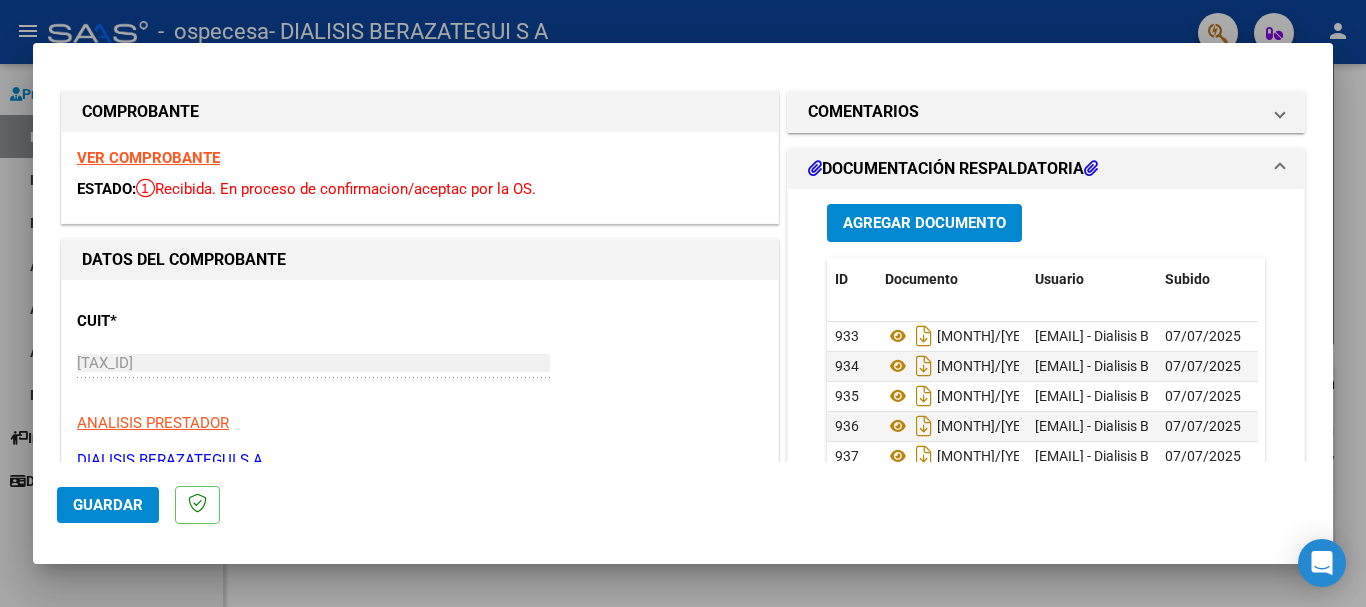 scroll, scrollTop: 0, scrollLeft: 0, axis: both 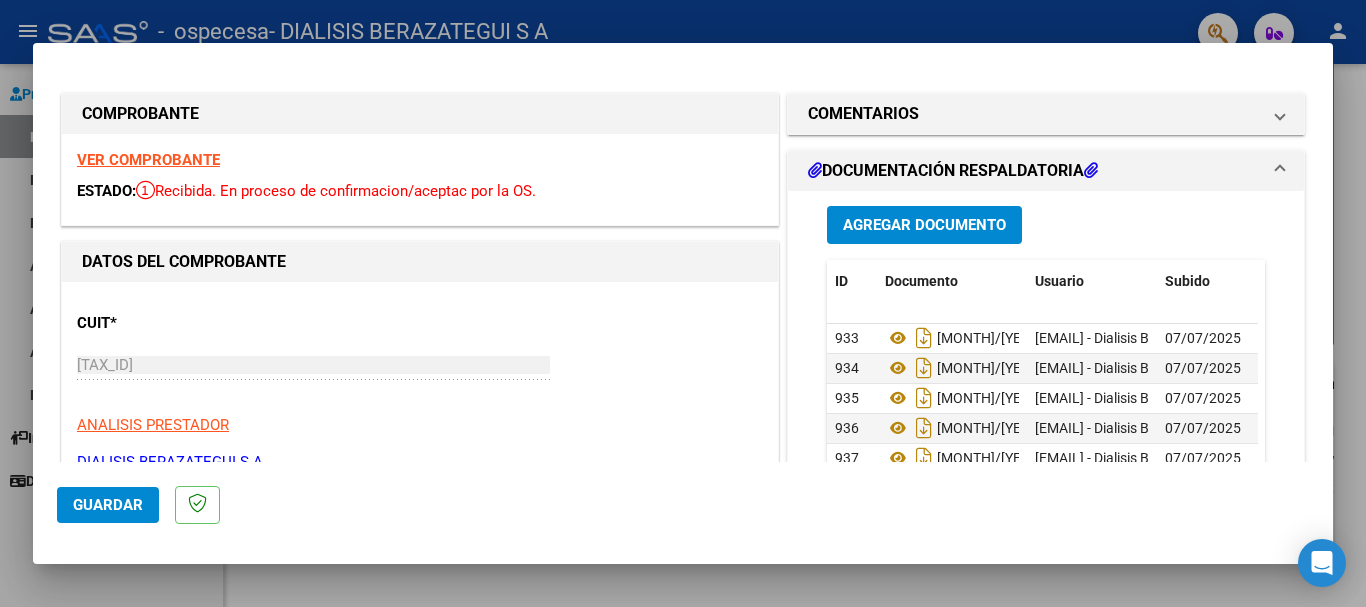 click at bounding box center [683, 303] 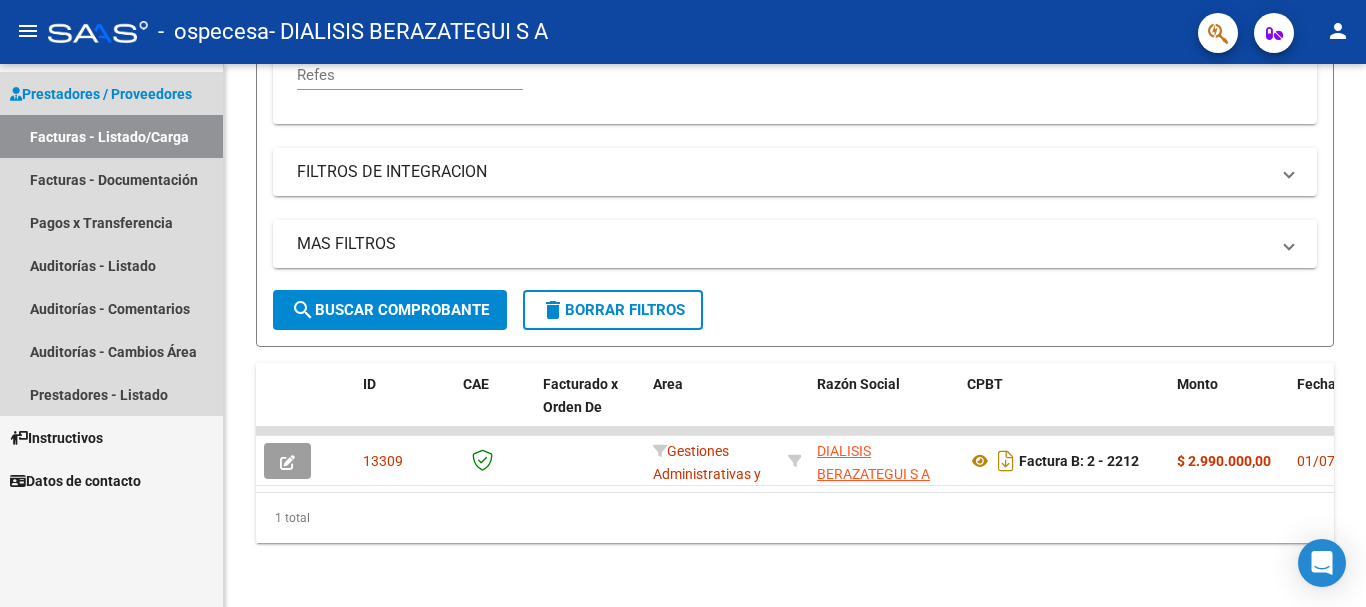 click on "Facturas - Listado/Carga" at bounding box center [111, 136] 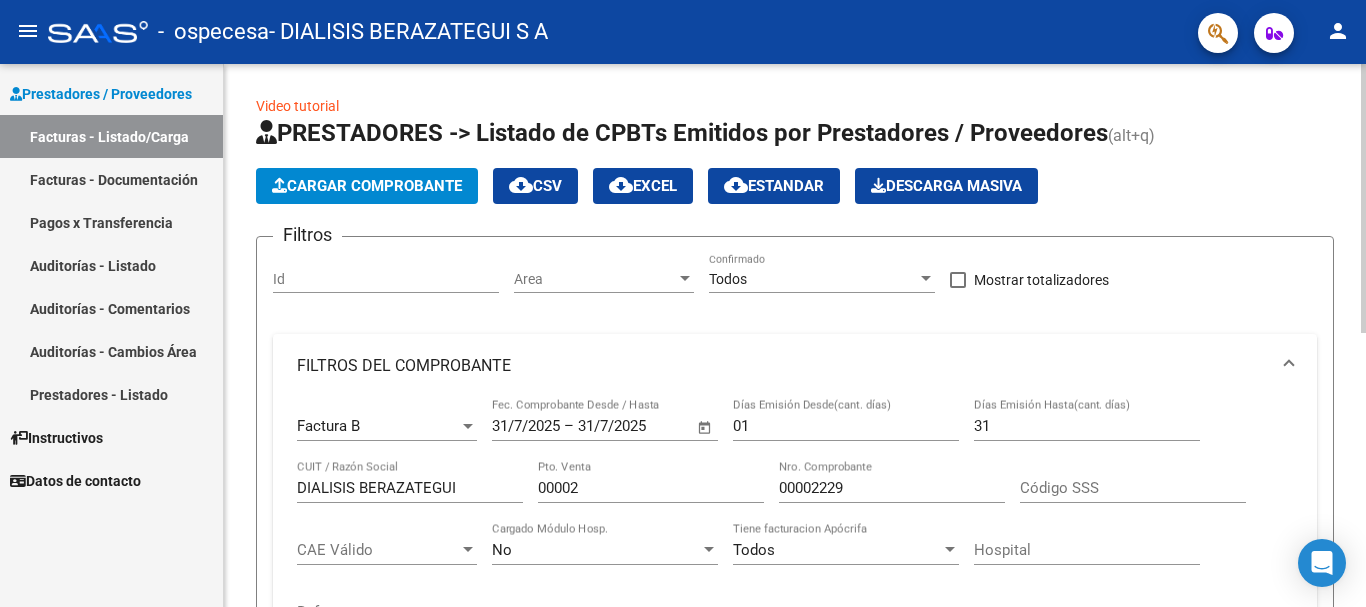 scroll, scrollTop: 0, scrollLeft: 0, axis: both 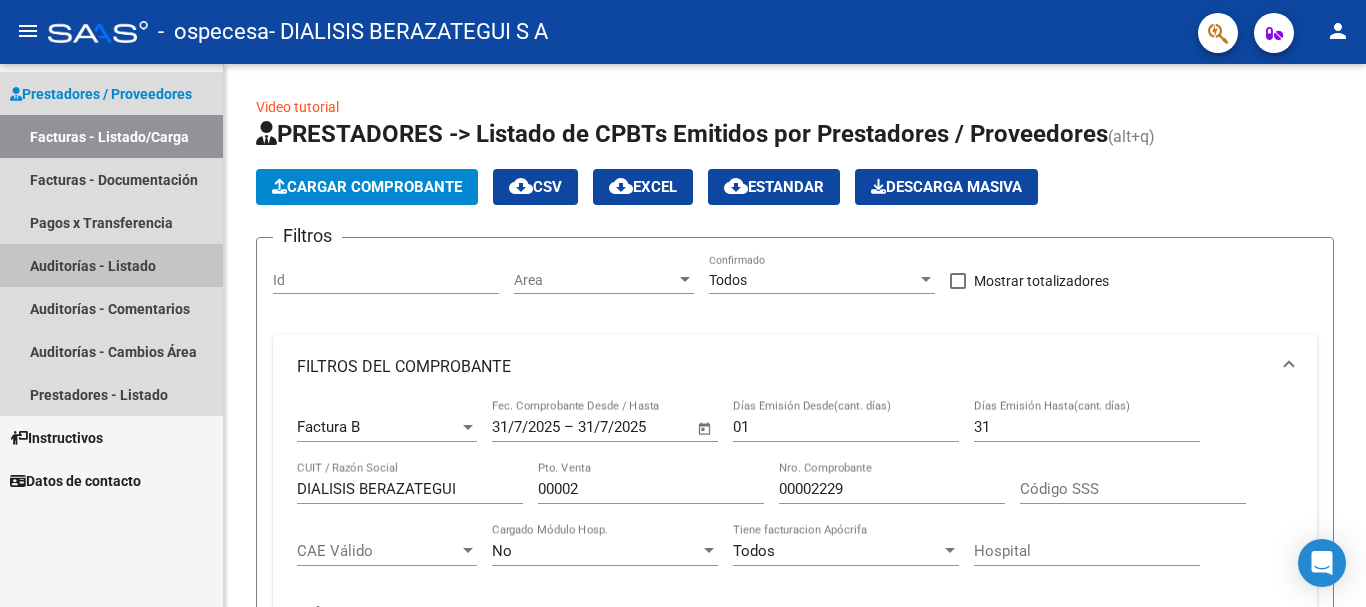 click on "Auditorías - Listado" at bounding box center (111, 265) 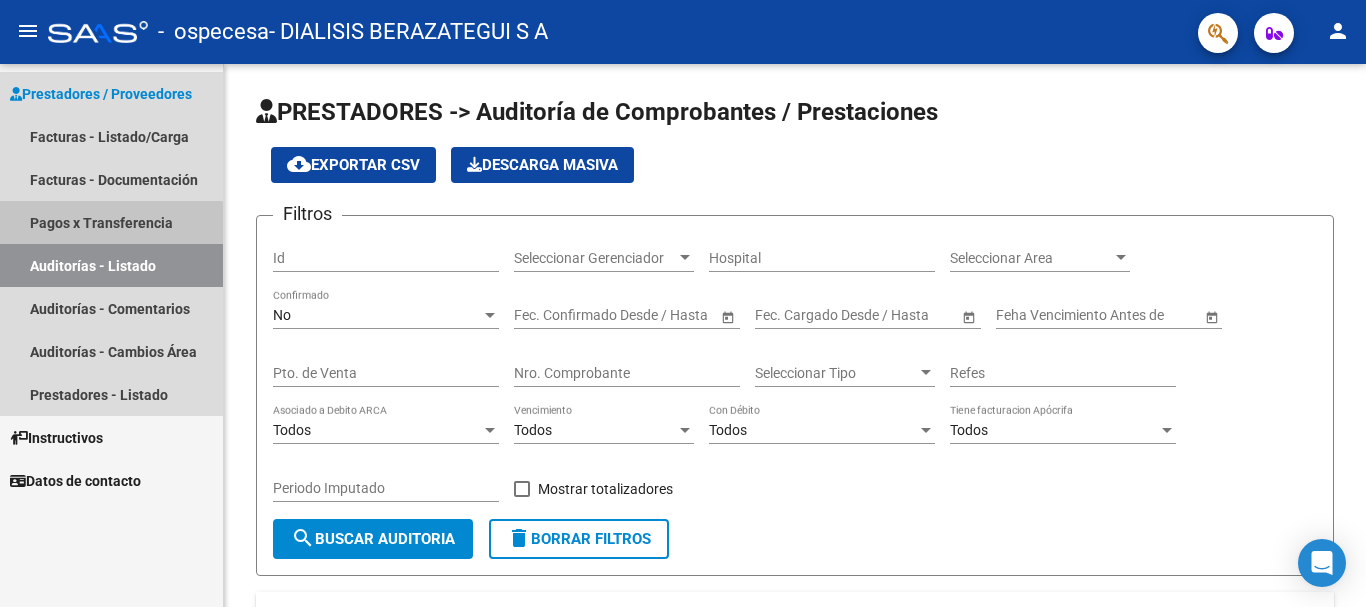 click on "Pagos x Transferencia" at bounding box center [111, 222] 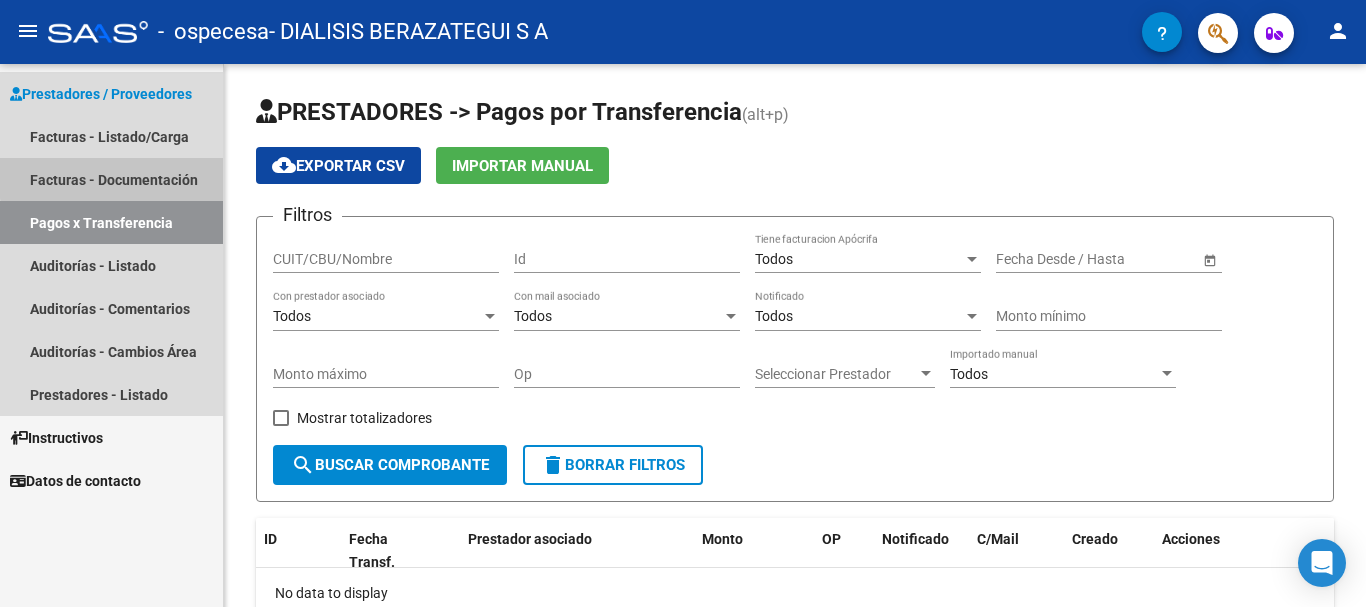 click on "Facturas - Documentación" at bounding box center [111, 179] 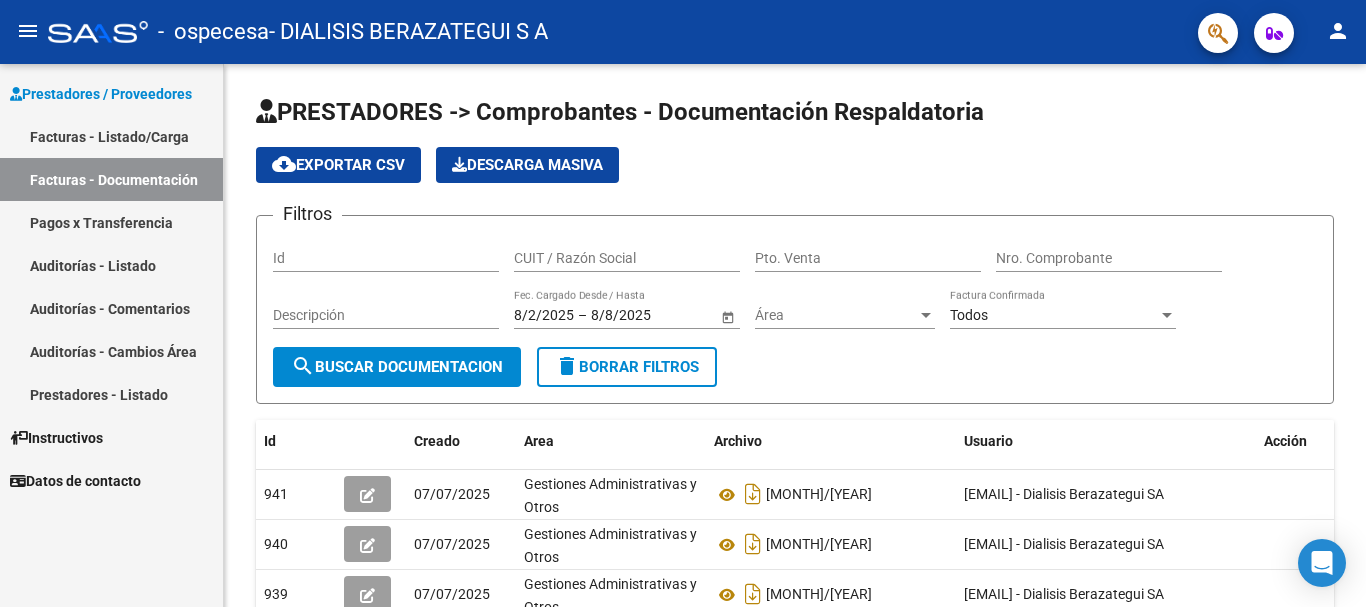 click on "Facturas - Listado/Carga" at bounding box center [111, 136] 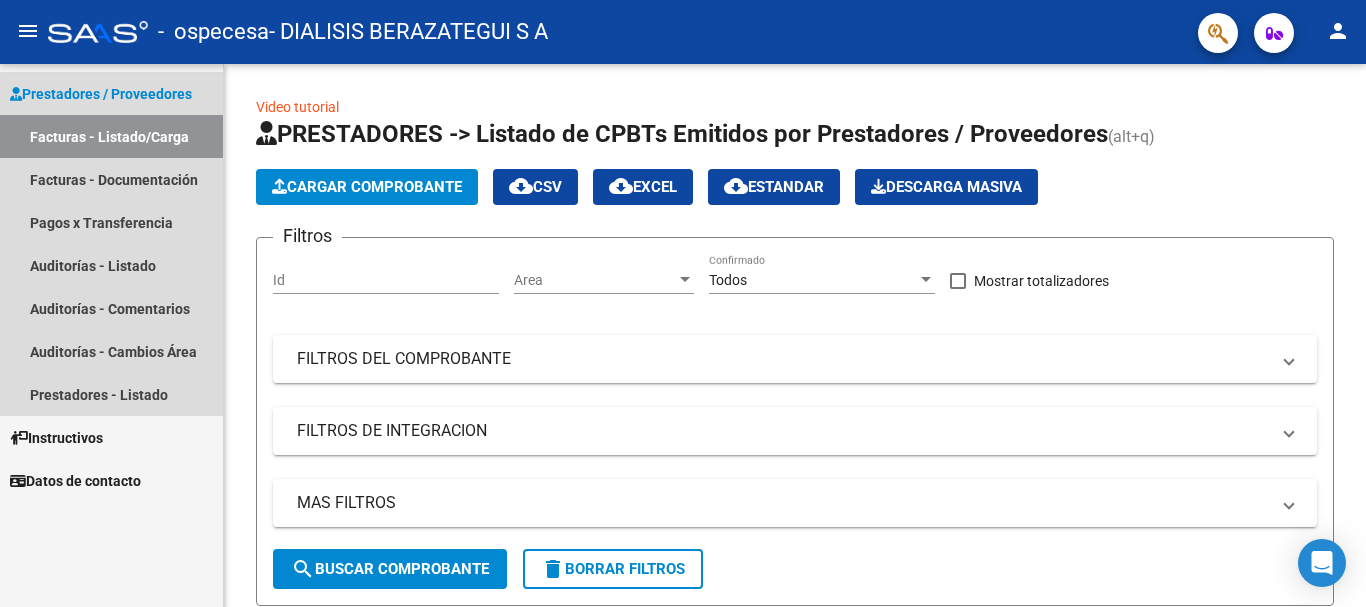 click on "Facturas - Listado/Carga" at bounding box center (111, 136) 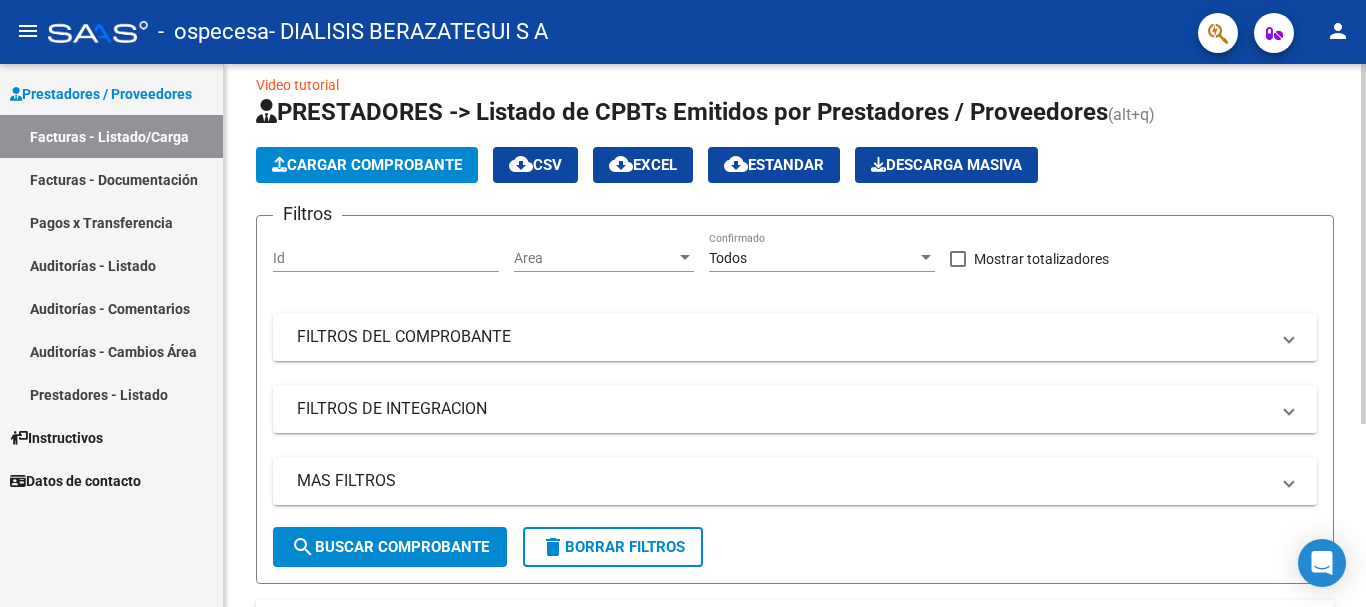 scroll, scrollTop: 0, scrollLeft: 0, axis: both 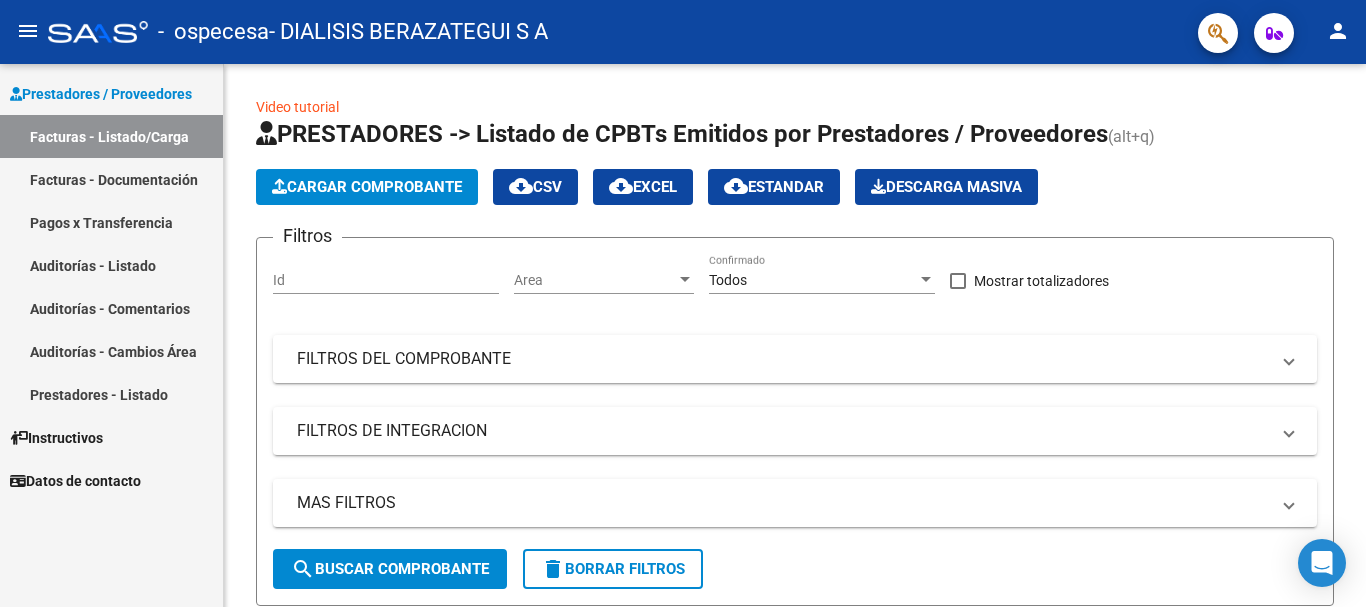 click on "Prestadores / Proveedores" at bounding box center (111, 93) 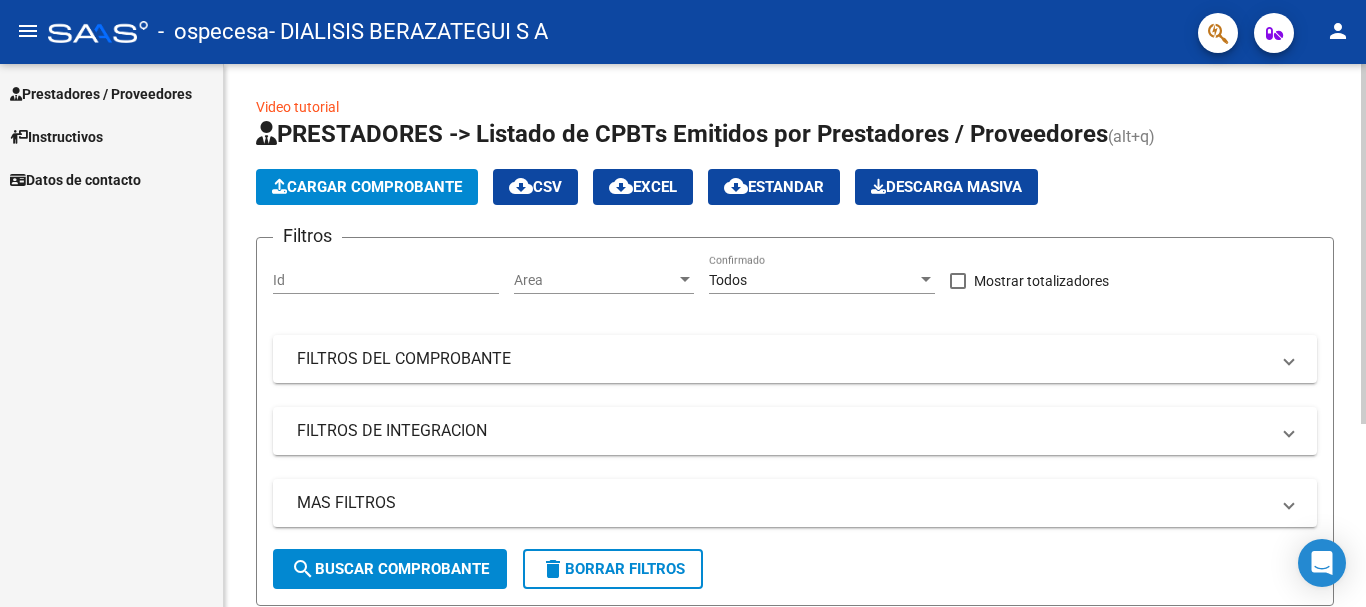 click on "PRESTADORES -> Listado de CPBTs Emitidos por Prestadores / Proveedores (alt+q)   Cargar Comprobante
cloud_download  CSV  cloud_download  EXCEL  cloud_download  Estandar   Descarga Masiva
Filtros Id Area Area Todos Confirmado   Mostrar totalizadores   FILTROS DEL COMPROBANTE  Comprobante Tipo Comprobante Tipo Start date – End date Fec. Comprobante Desde / Hasta Días Emisión Desde(cant. días) Días Emisión Hasta(cant. días) CUIT / Razón Social Pto. Venta Nro. Comprobante Código SSS CAE Válido CAE Válido Todos Cargado Módulo Hosp. Todos Tiene facturacion Apócrifa Hospital Refes  FILTROS DE INTEGRACION  Período De Prestación Campos del Archivo de Rendición Devuelto x SSS (dr_envio) Todos Rendido x SSS (dr_envio) Tipo de Registro Tipo de Registro Período Presentación Período Presentación Campos del Legajo Asociado (preaprobación) Afiliado Legajo (cuil/nombre) Todos Solo facturas preaprobadas  MAS FILTROS  Todos Con Doc. Respaldatoria Todos Con Trazabilidad Todos Asociado a Expediente Sur" 